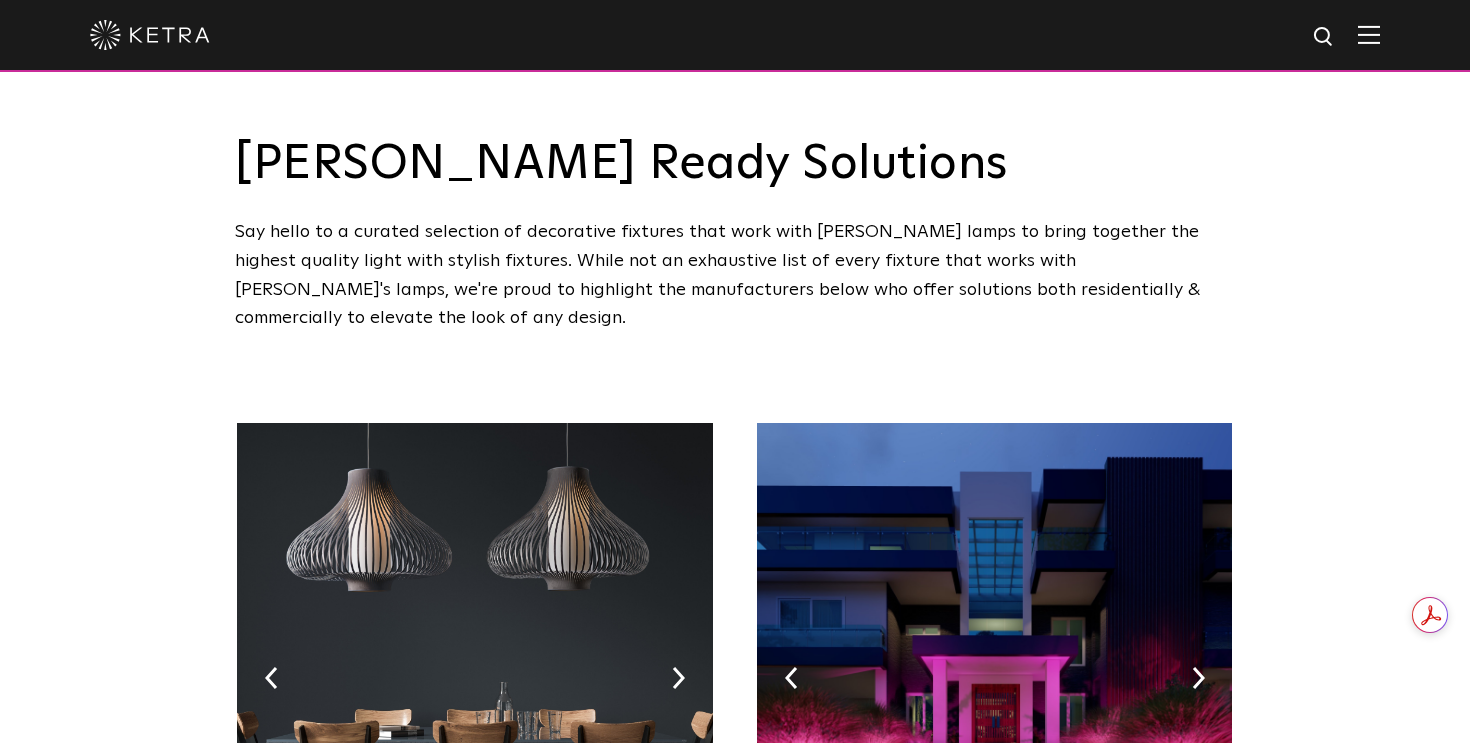 scroll, scrollTop: 0, scrollLeft: 0, axis: both 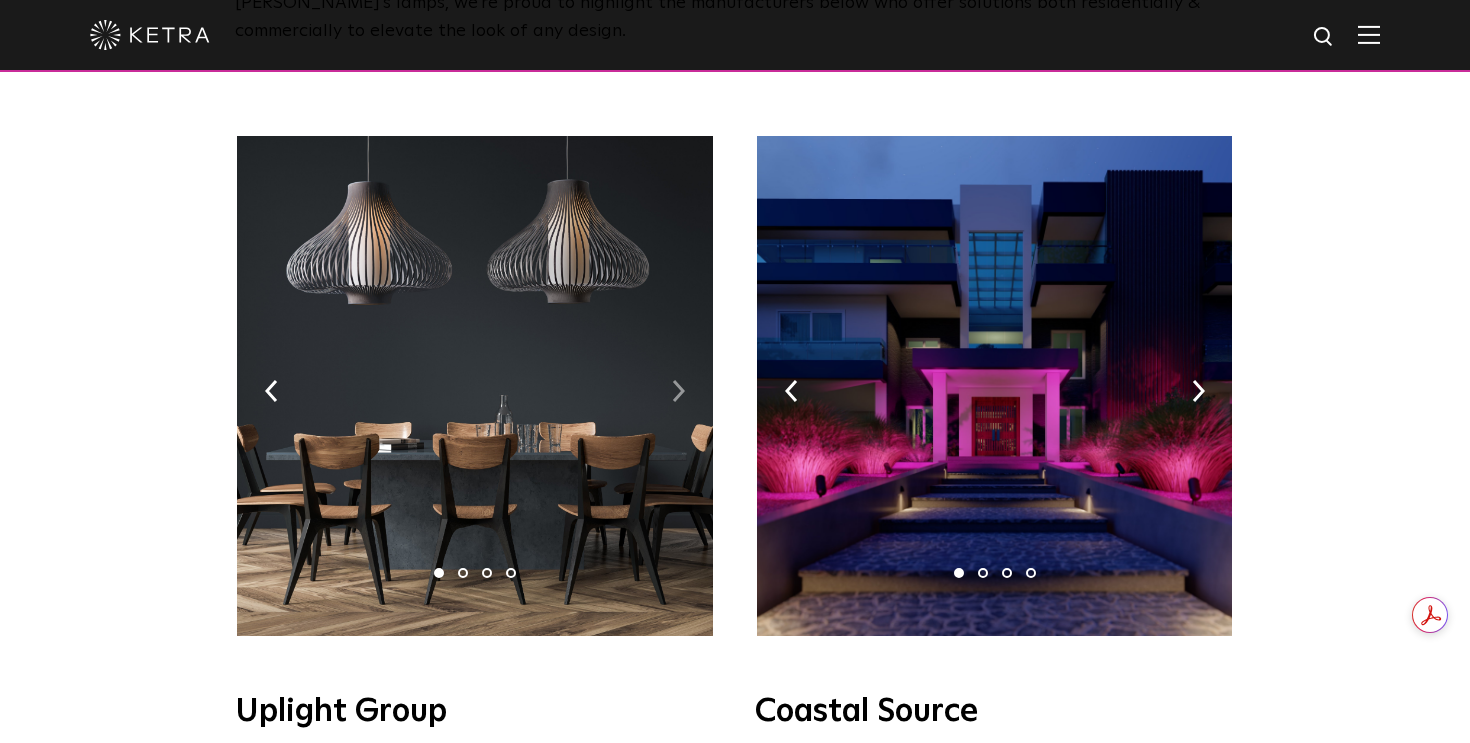 click at bounding box center [678, 391] 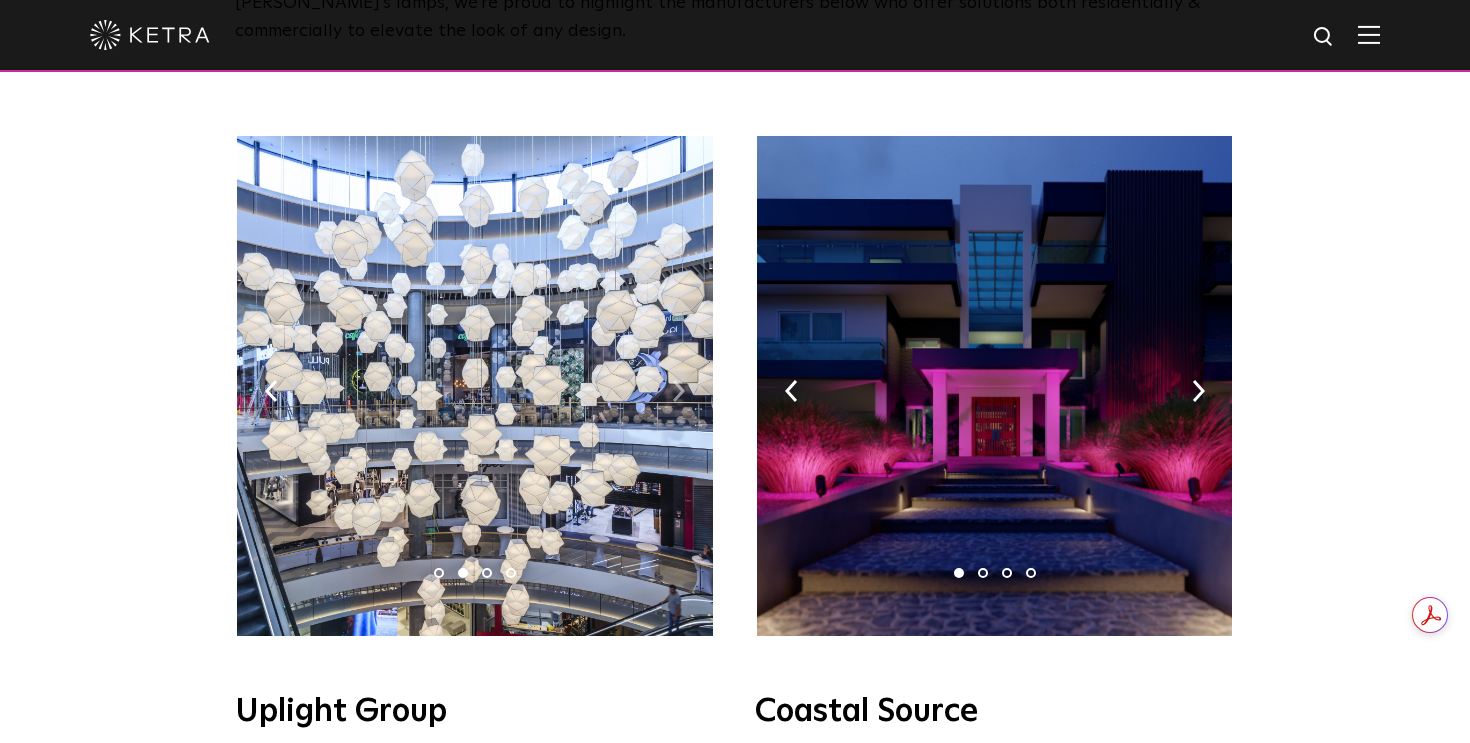 click at bounding box center (678, 391) 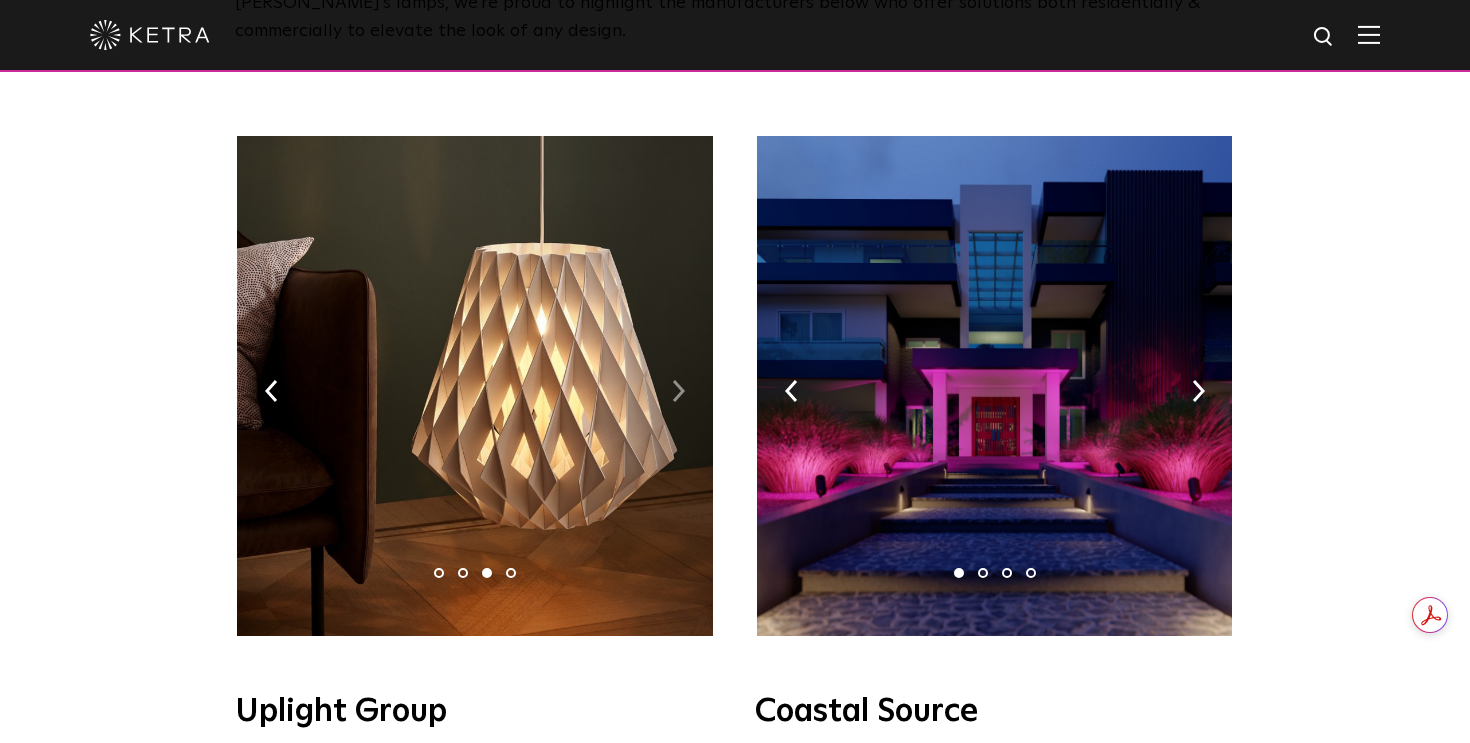 click at bounding box center [678, 391] 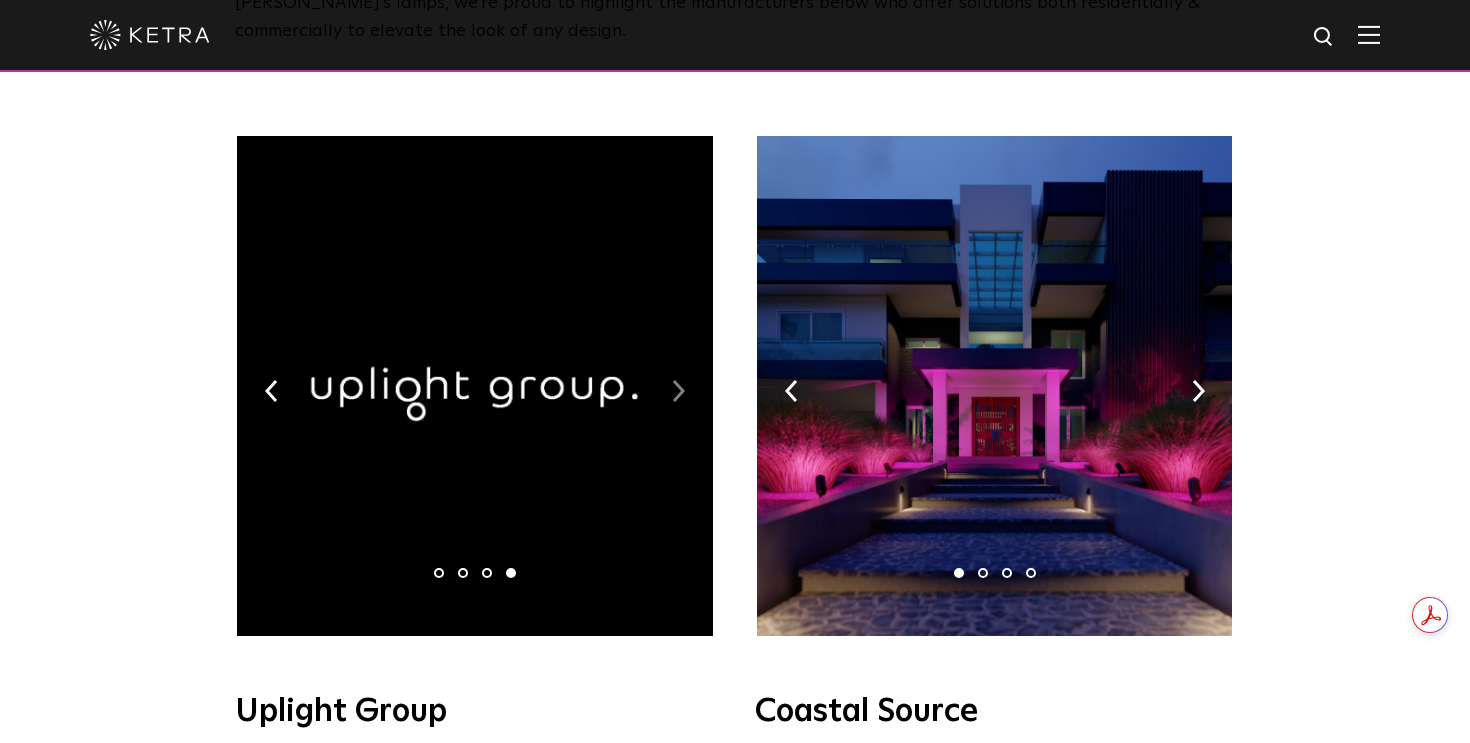 click at bounding box center [678, 391] 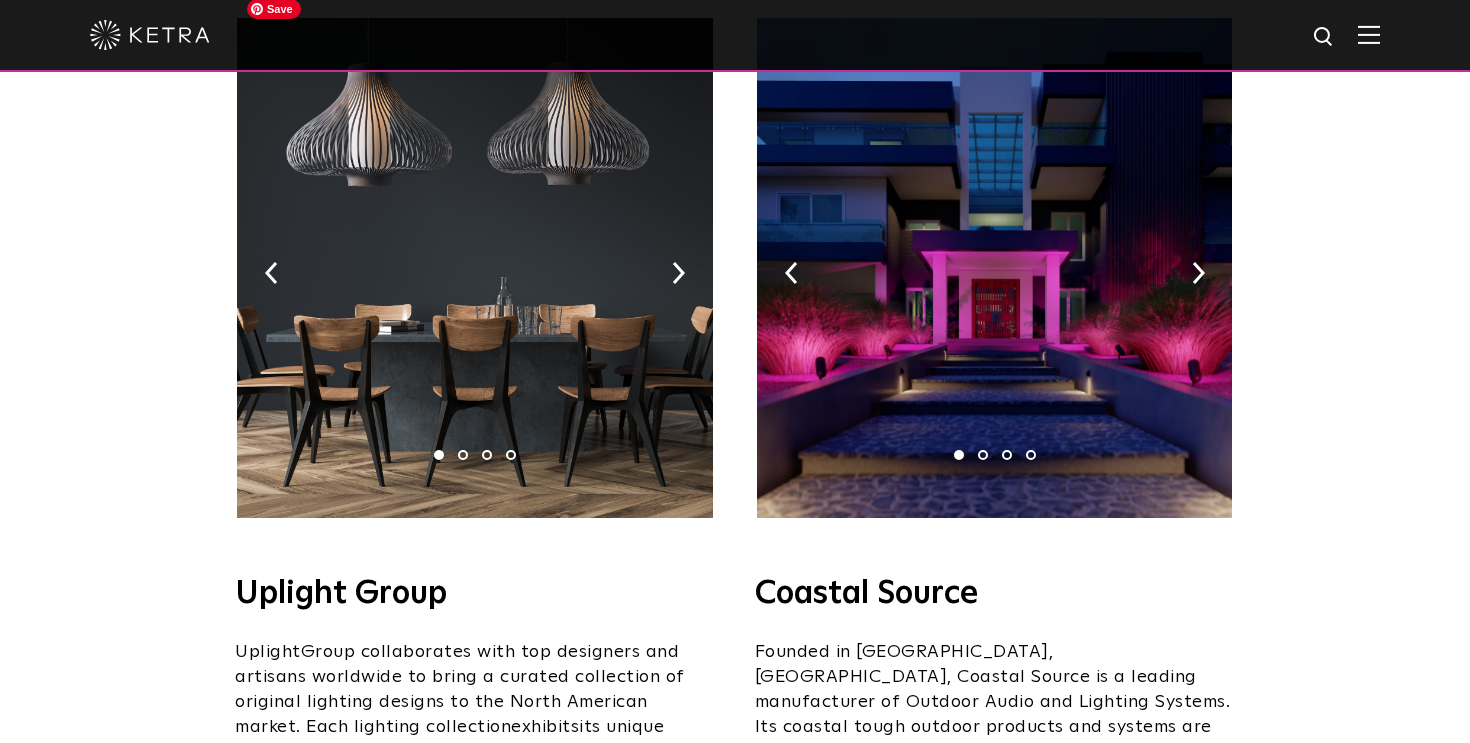 scroll, scrollTop: 414, scrollLeft: 0, axis: vertical 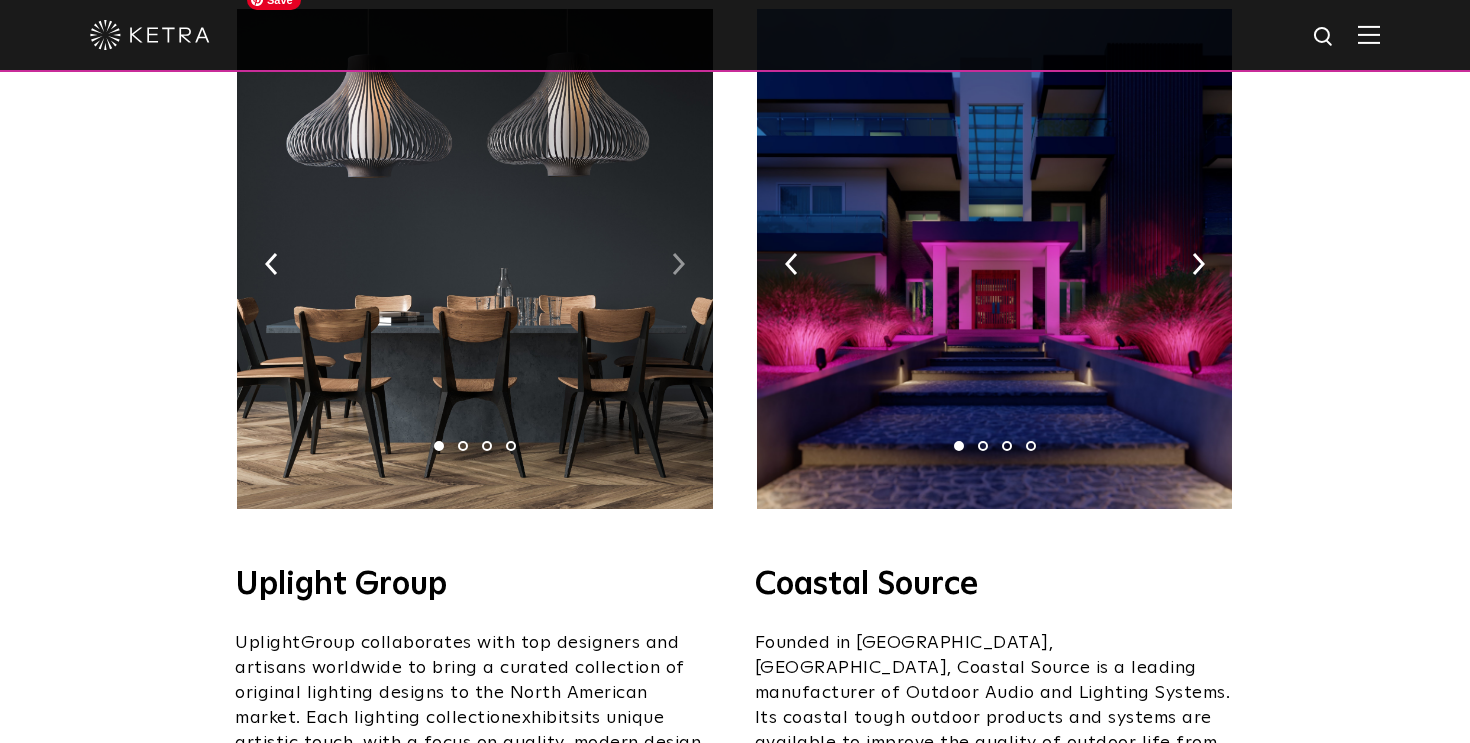 click at bounding box center (678, 264) 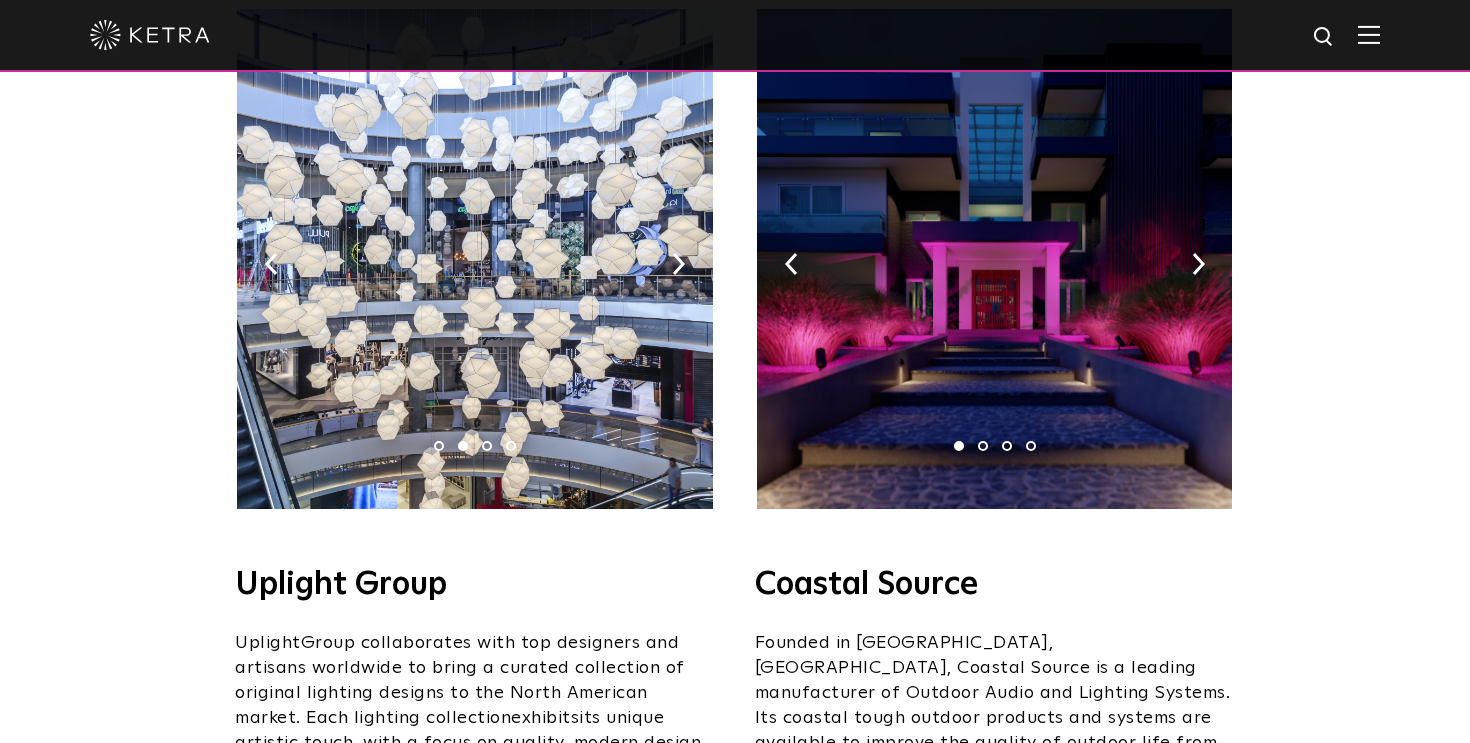 scroll, scrollTop: 339, scrollLeft: 0, axis: vertical 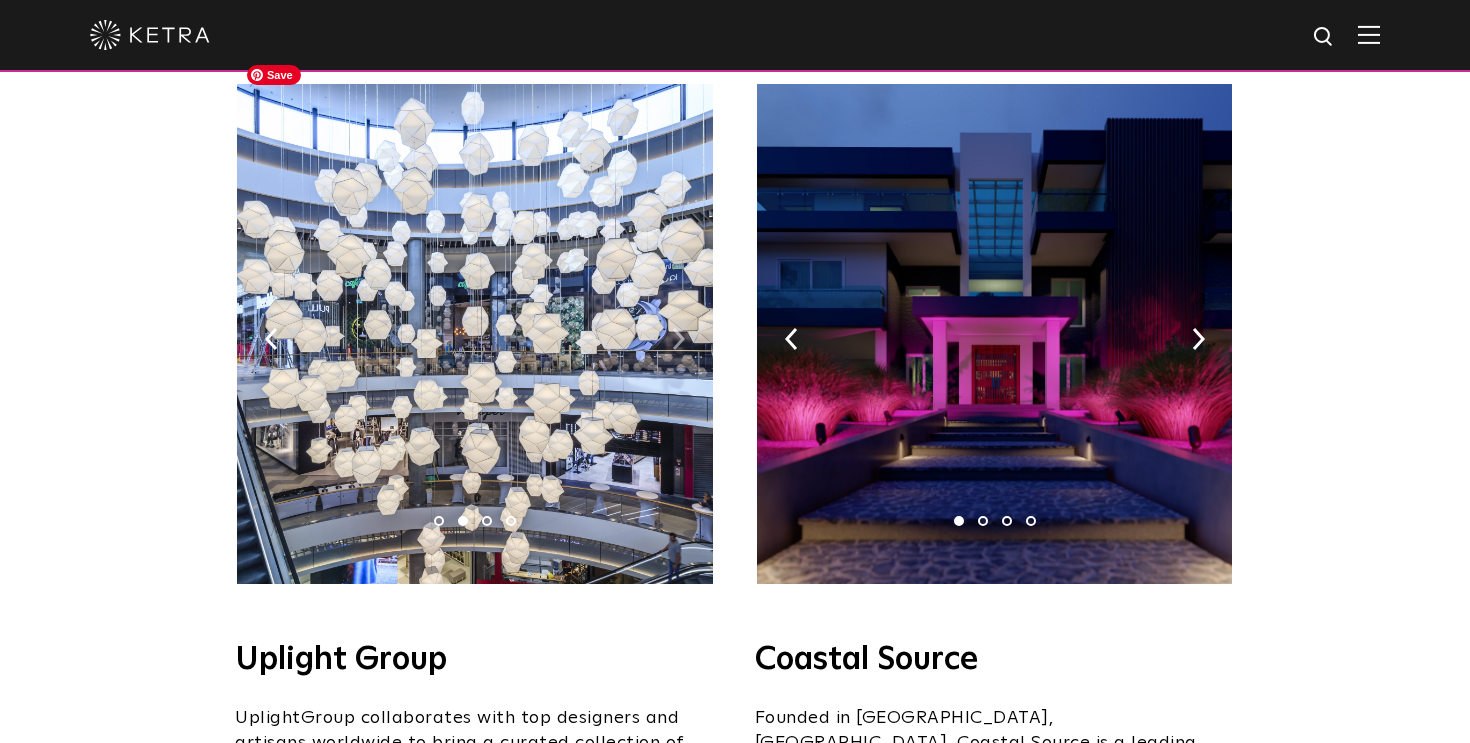 click at bounding box center [678, 339] 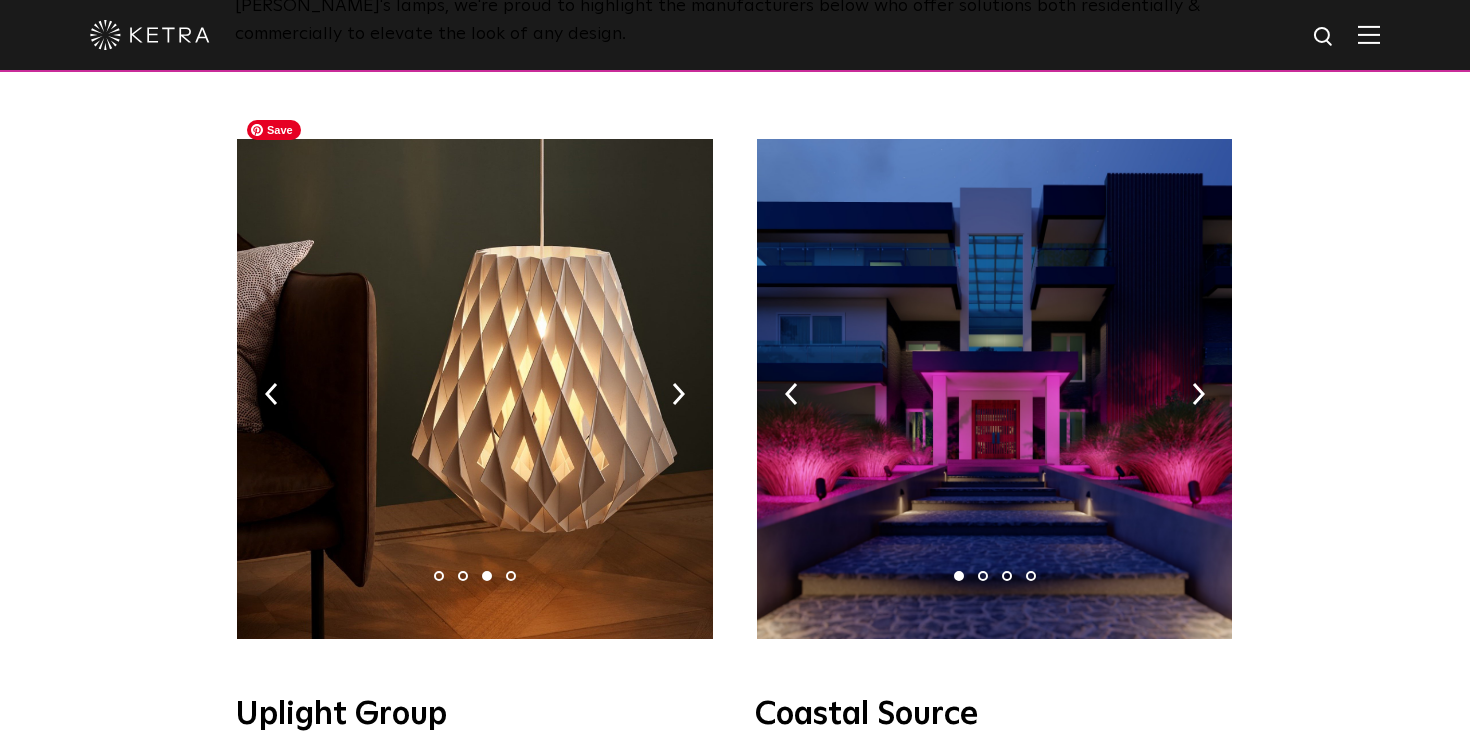 scroll, scrollTop: 271, scrollLeft: 0, axis: vertical 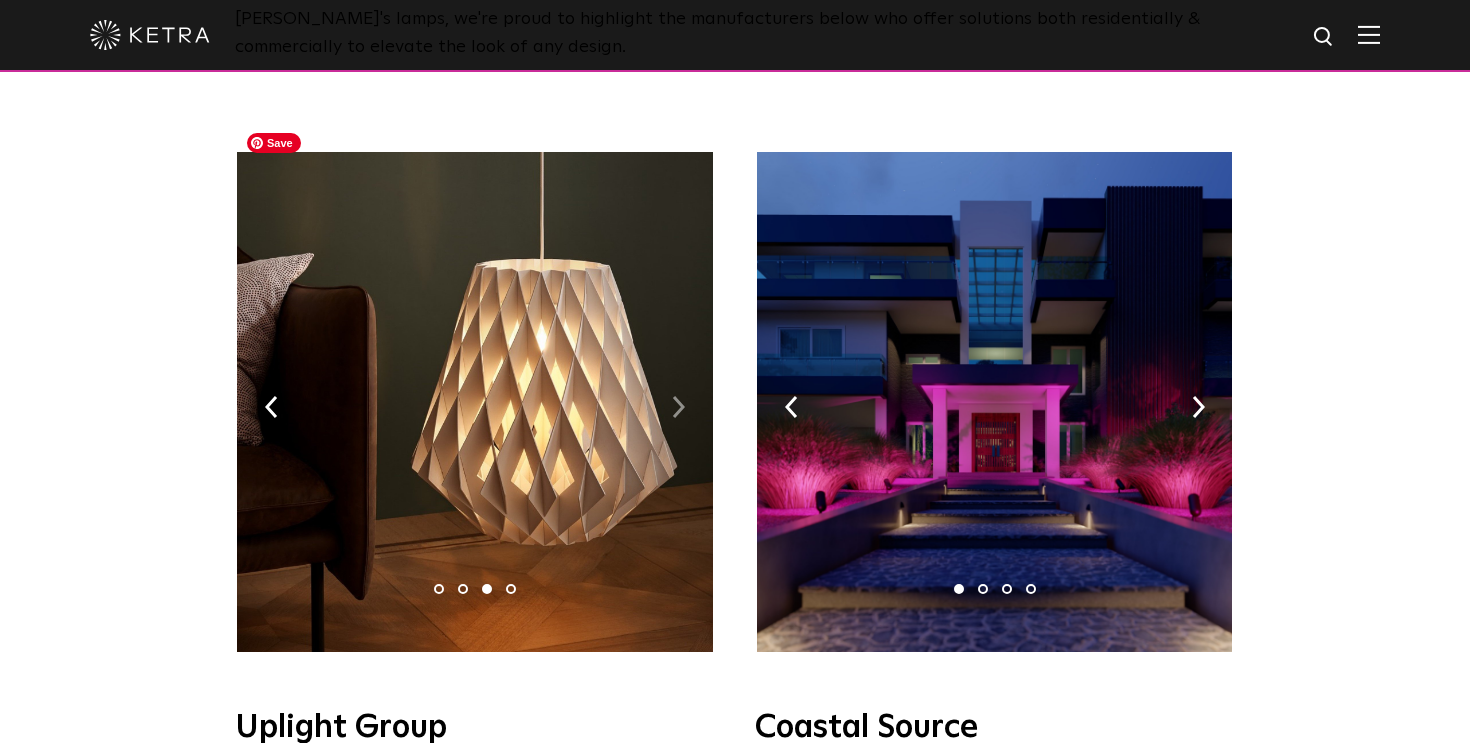 click at bounding box center (678, 407) 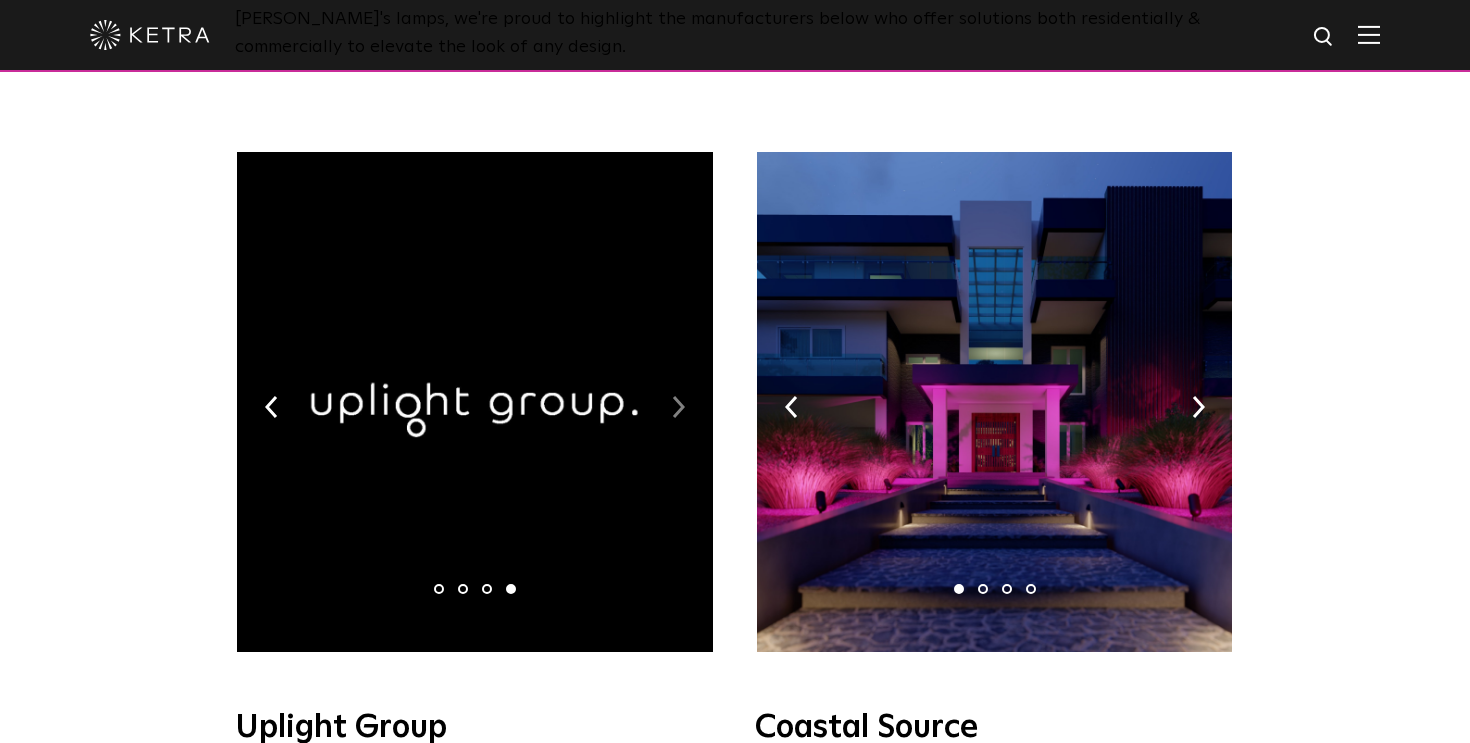 click at bounding box center (678, 407) 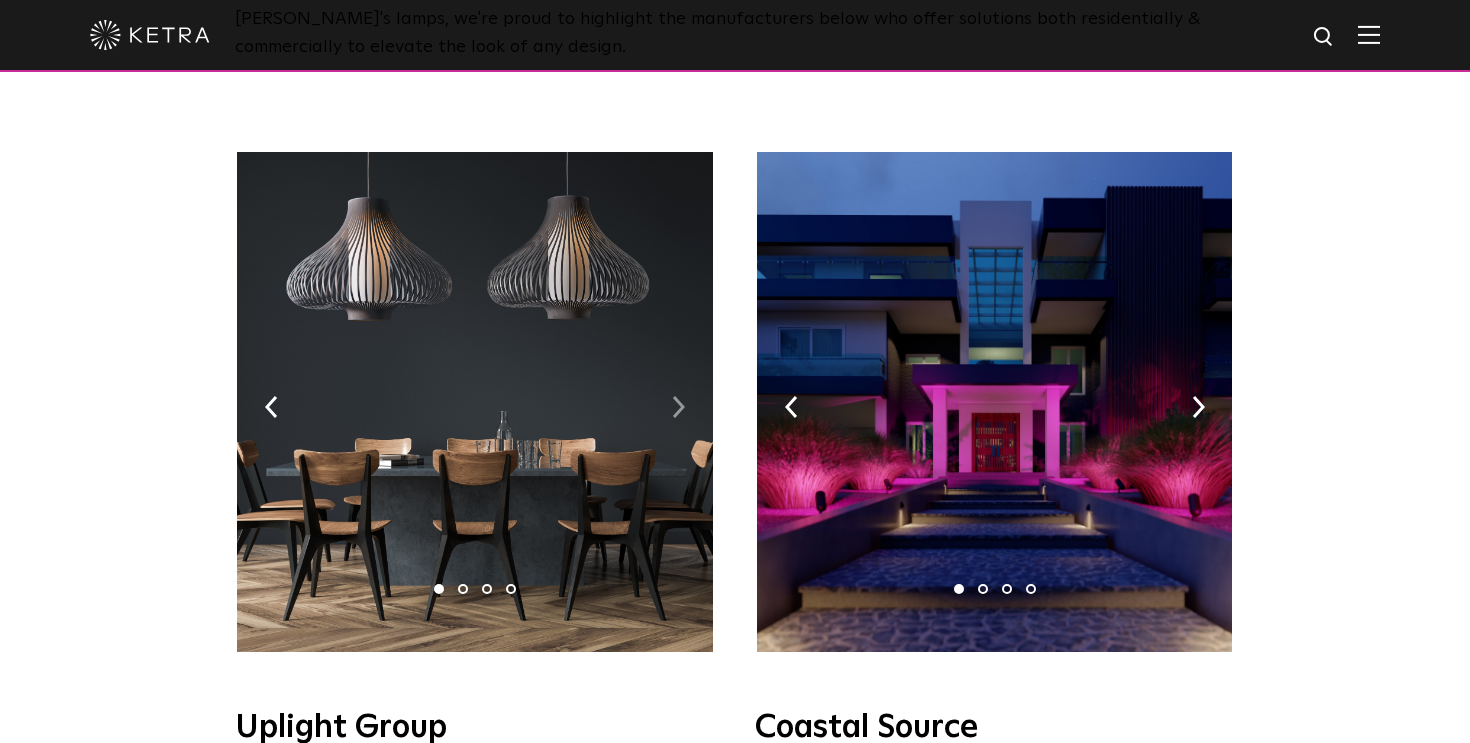 click at bounding box center [678, 407] 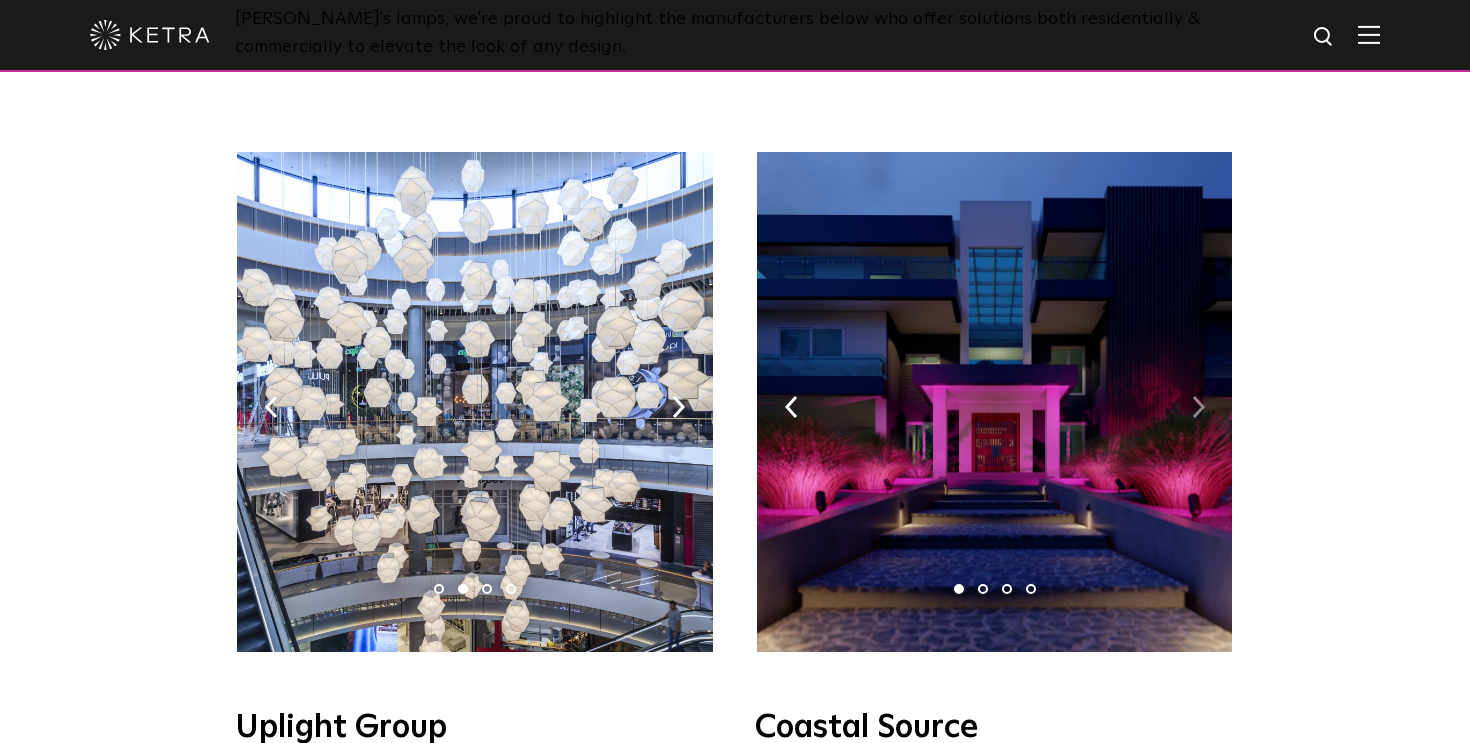 click at bounding box center (1198, 407) 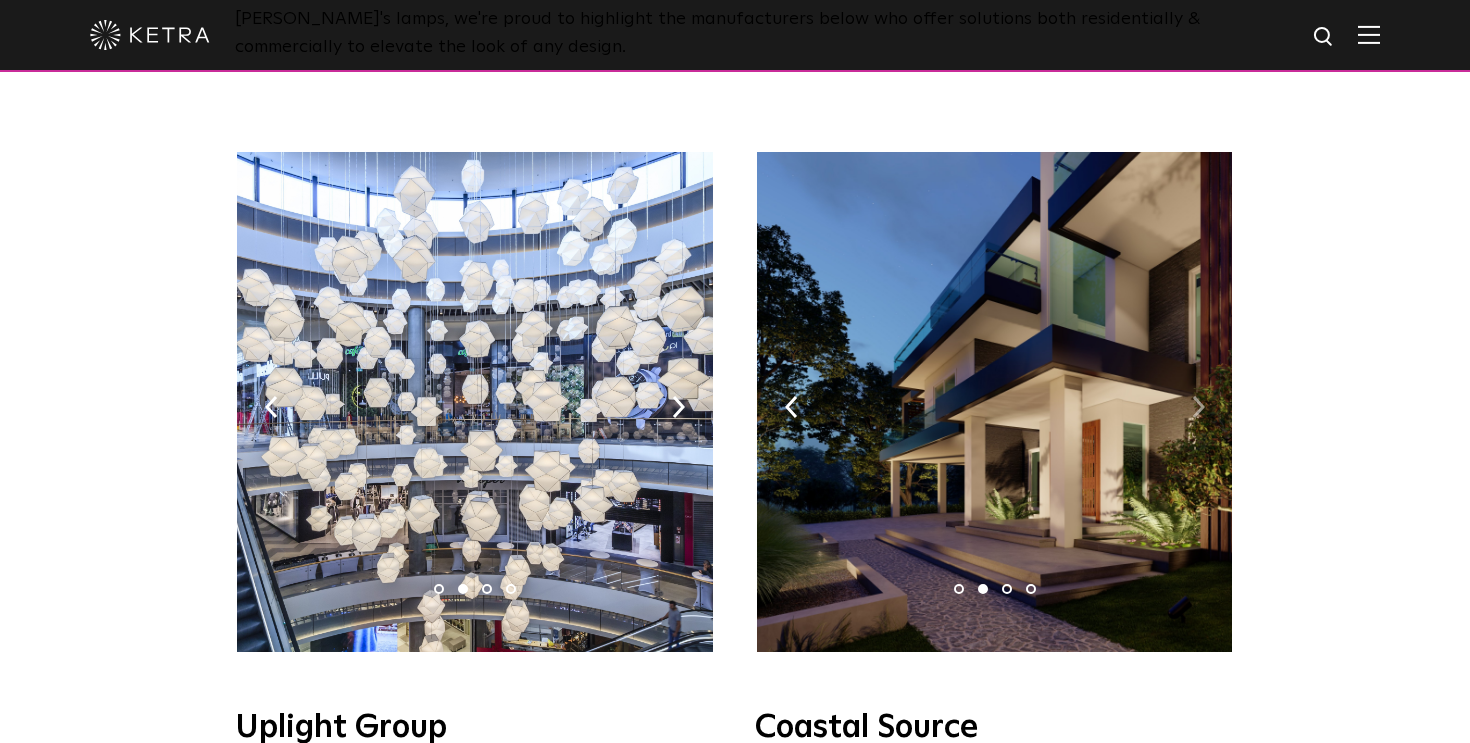 click at bounding box center (1198, 407) 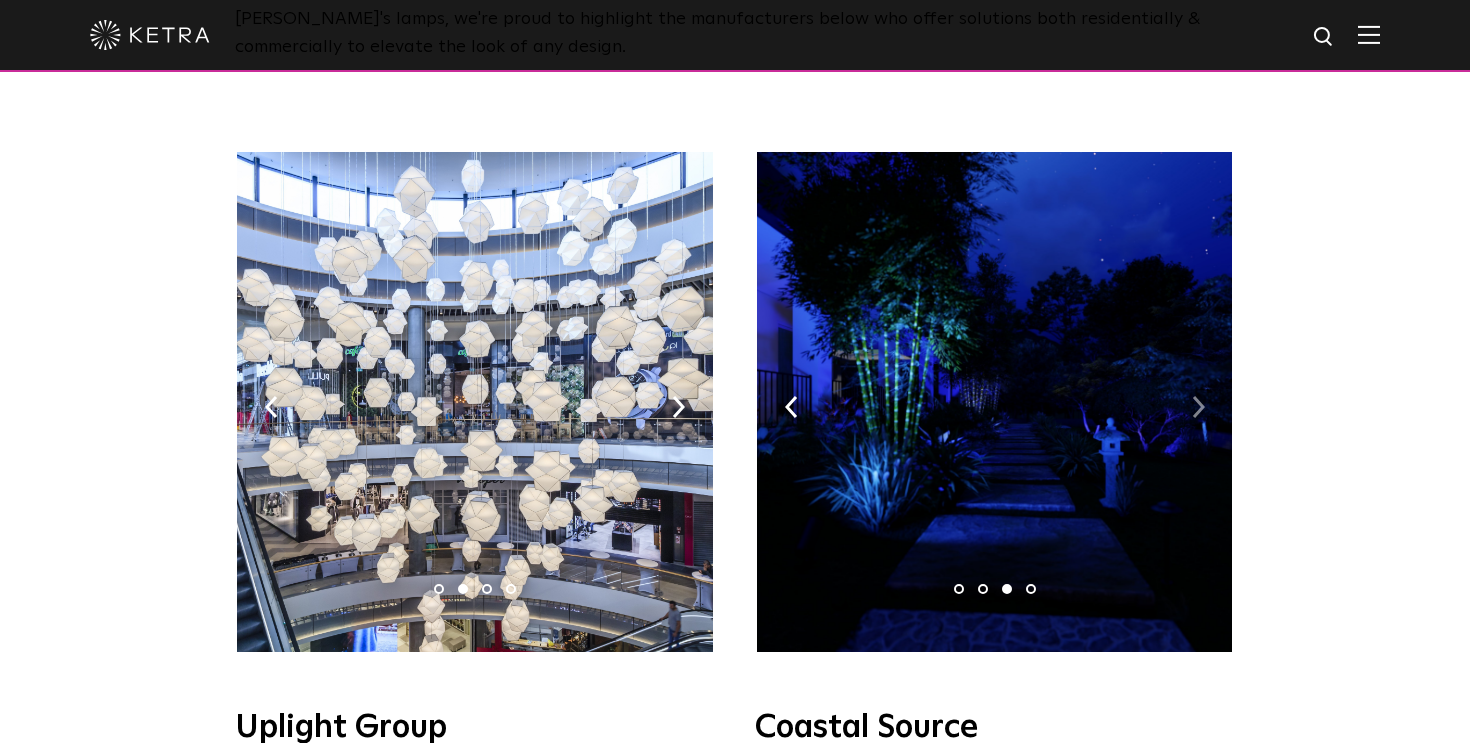 click at bounding box center [1198, 407] 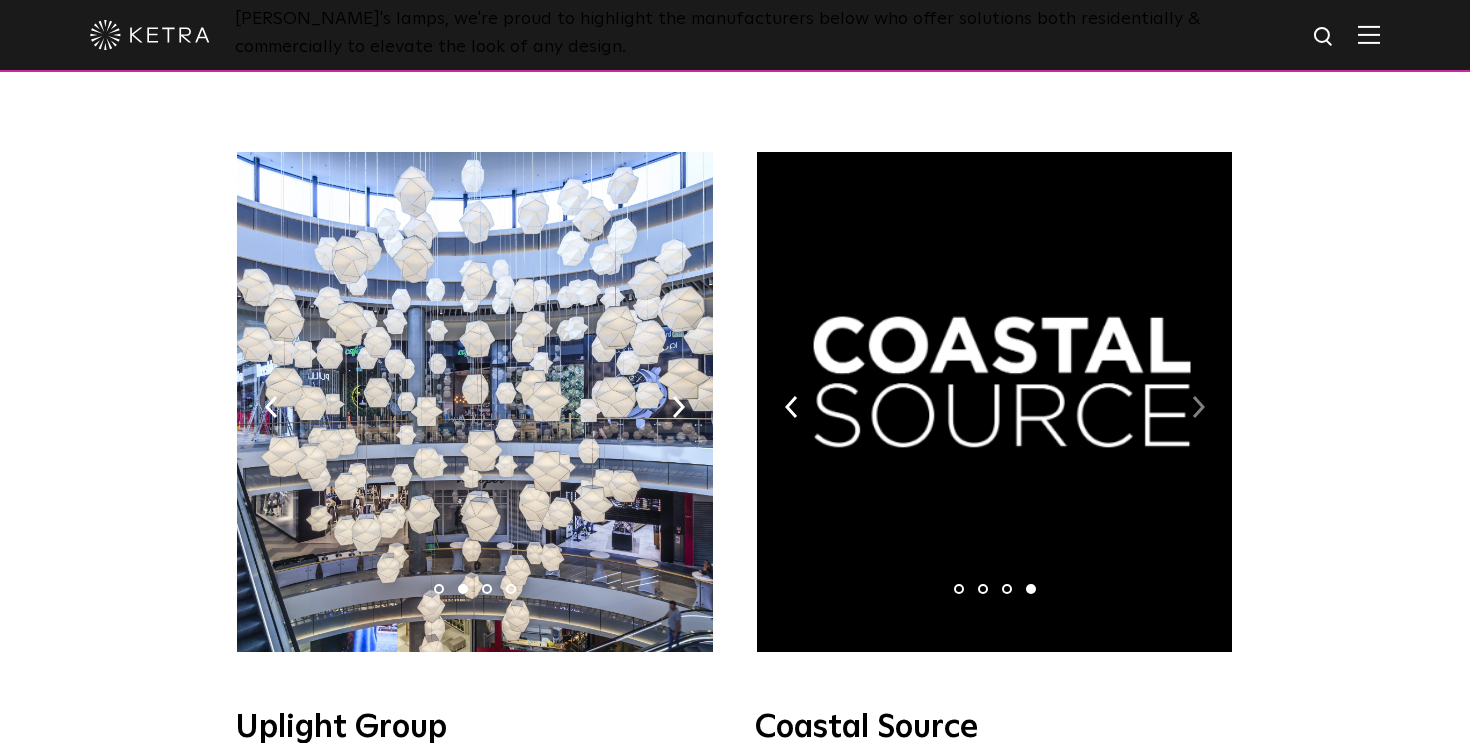 click at bounding box center [1198, 407] 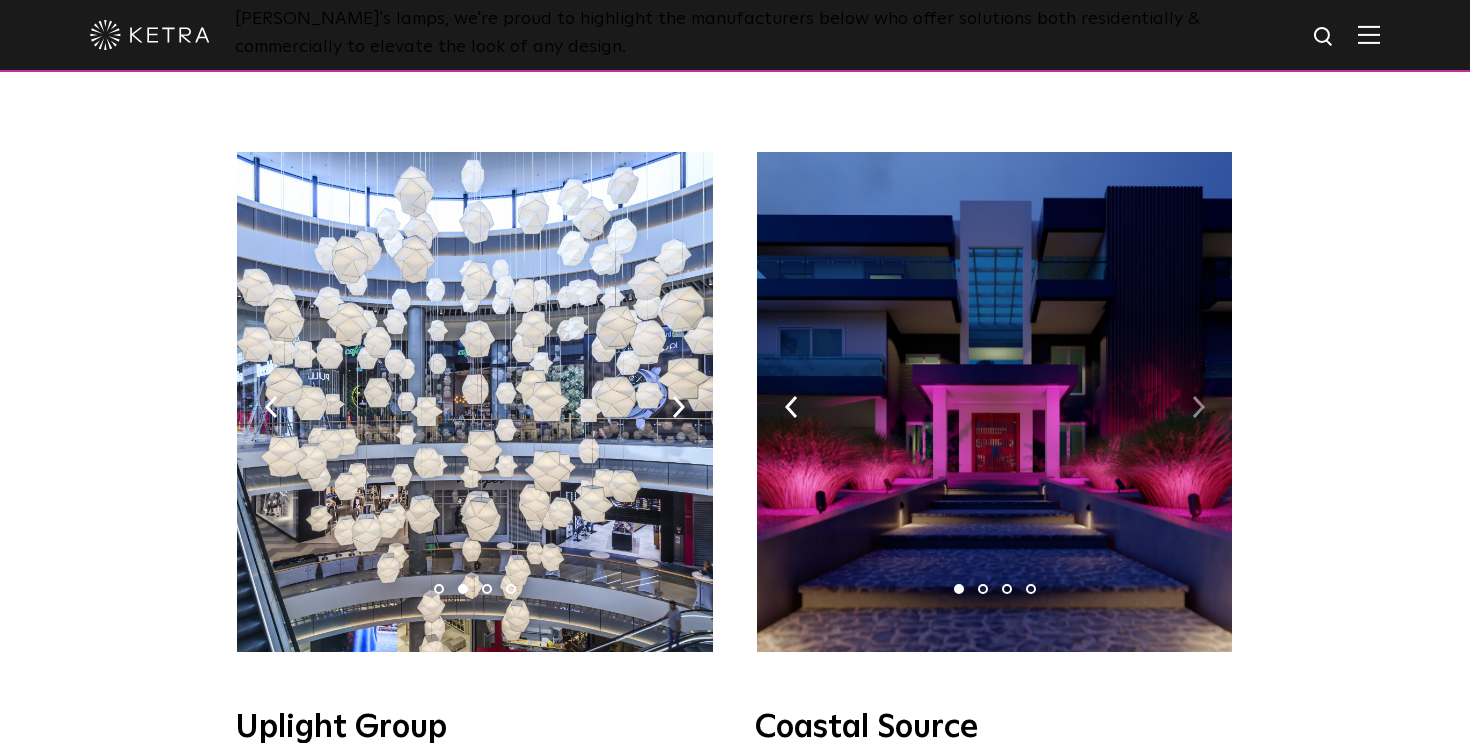 click at bounding box center [1198, 407] 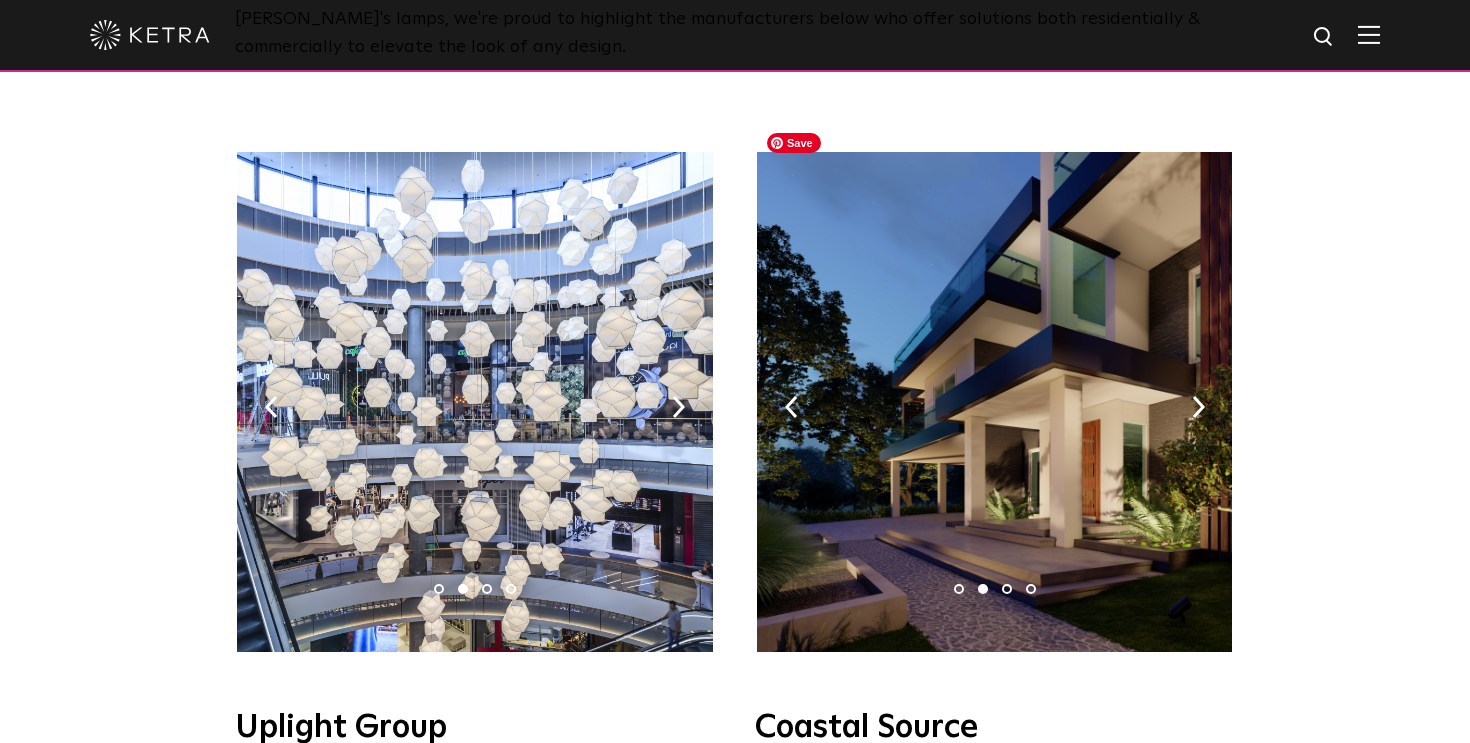 click at bounding box center (994, 402) 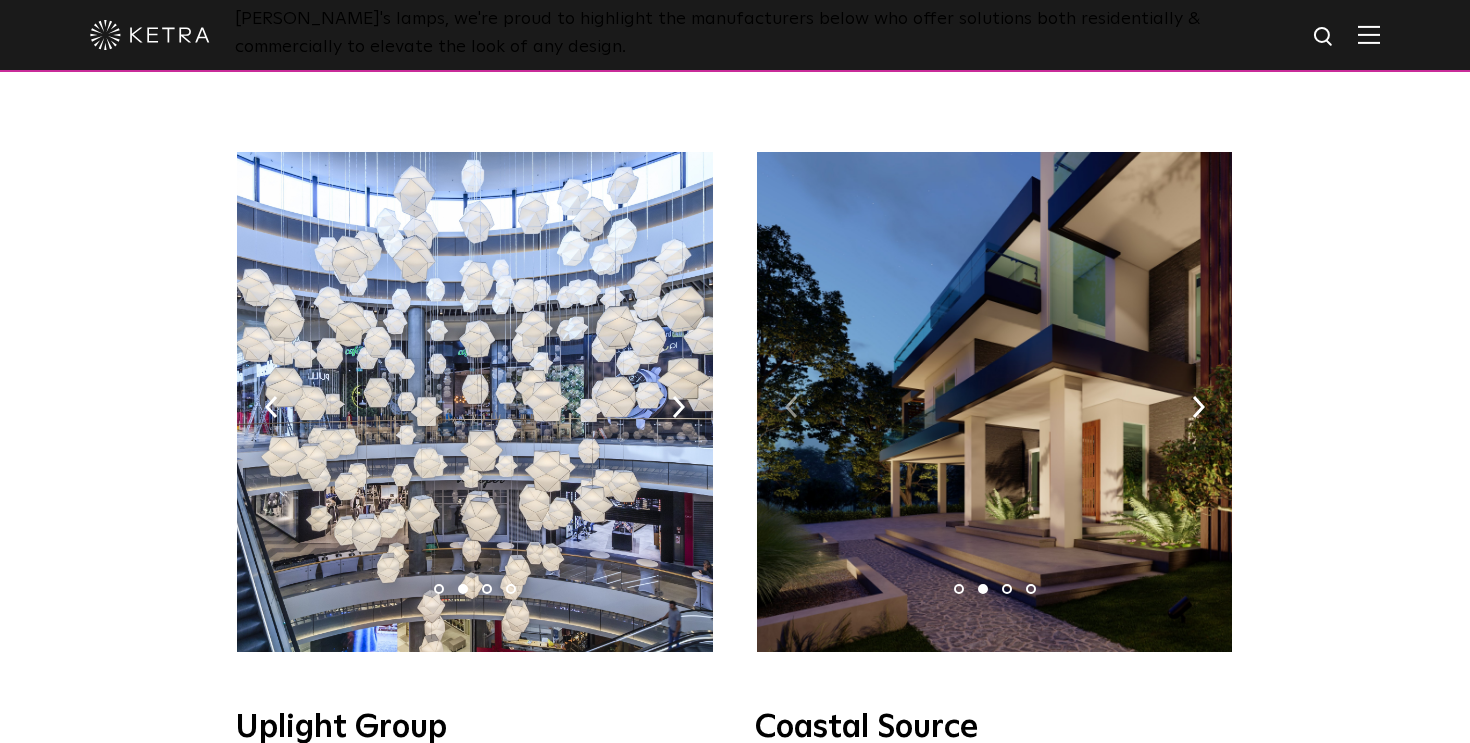click at bounding box center [791, 407] 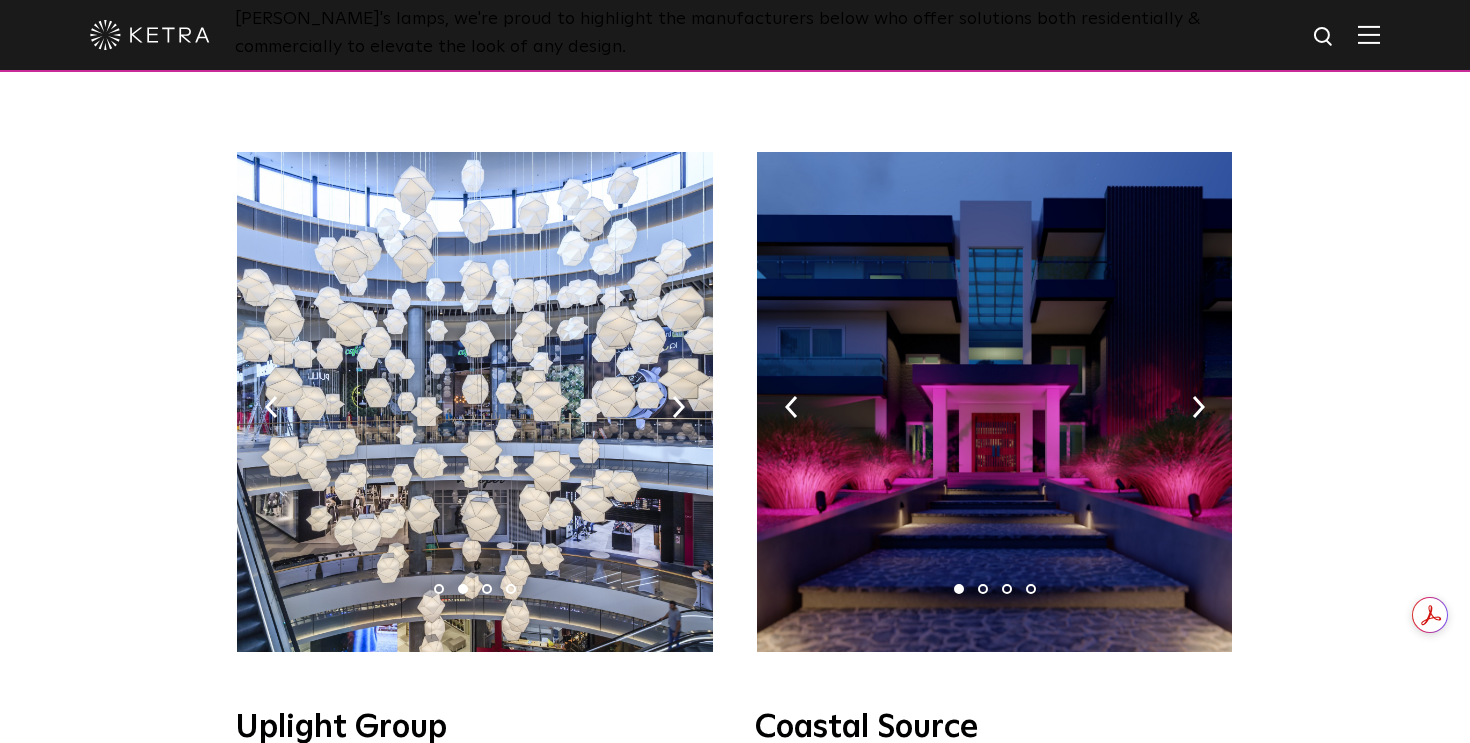 drag, startPoint x: 1299, startPoint y: 348, endPoint x: 1300, endPoint y: 358, distance: 10.049875 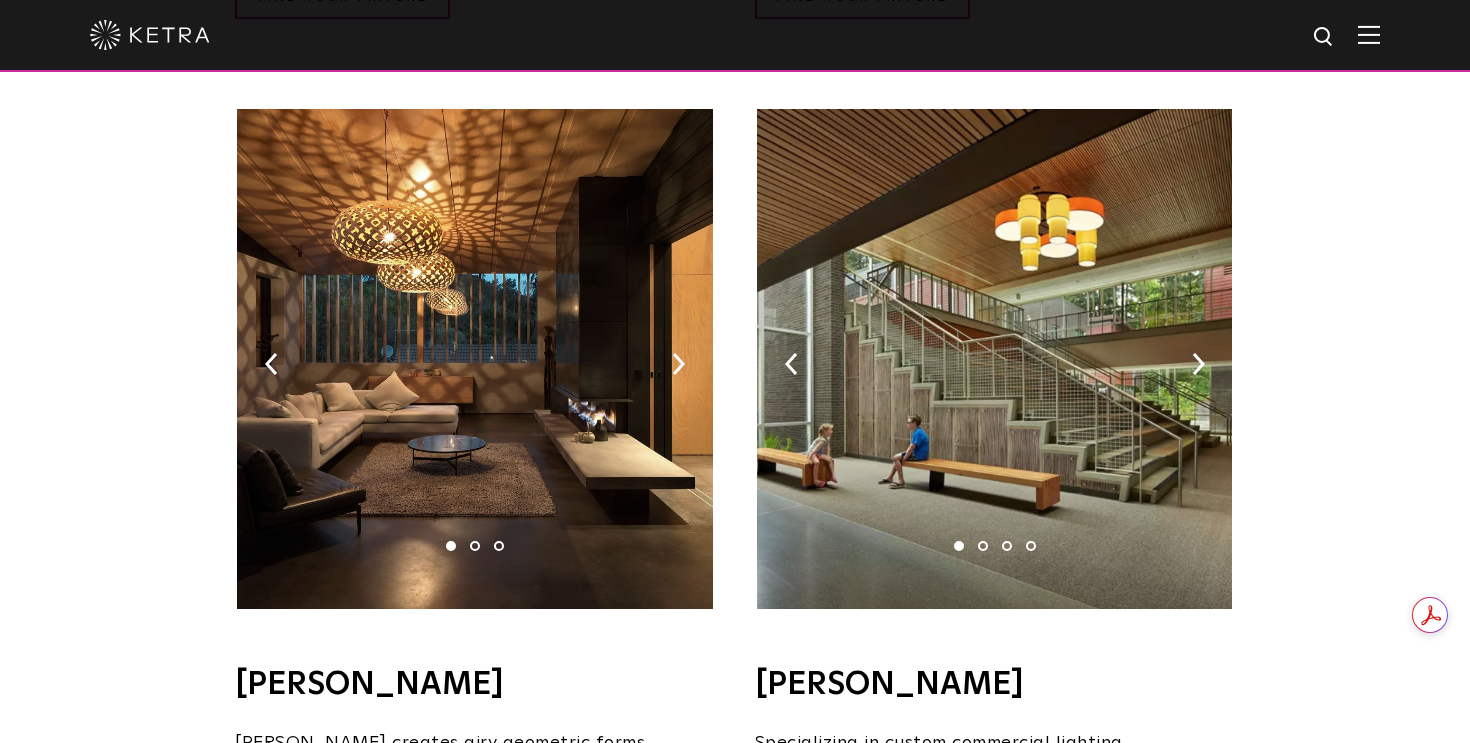 scroll, scrollTop: 1247, scrollLeft: 0, axis: vertical 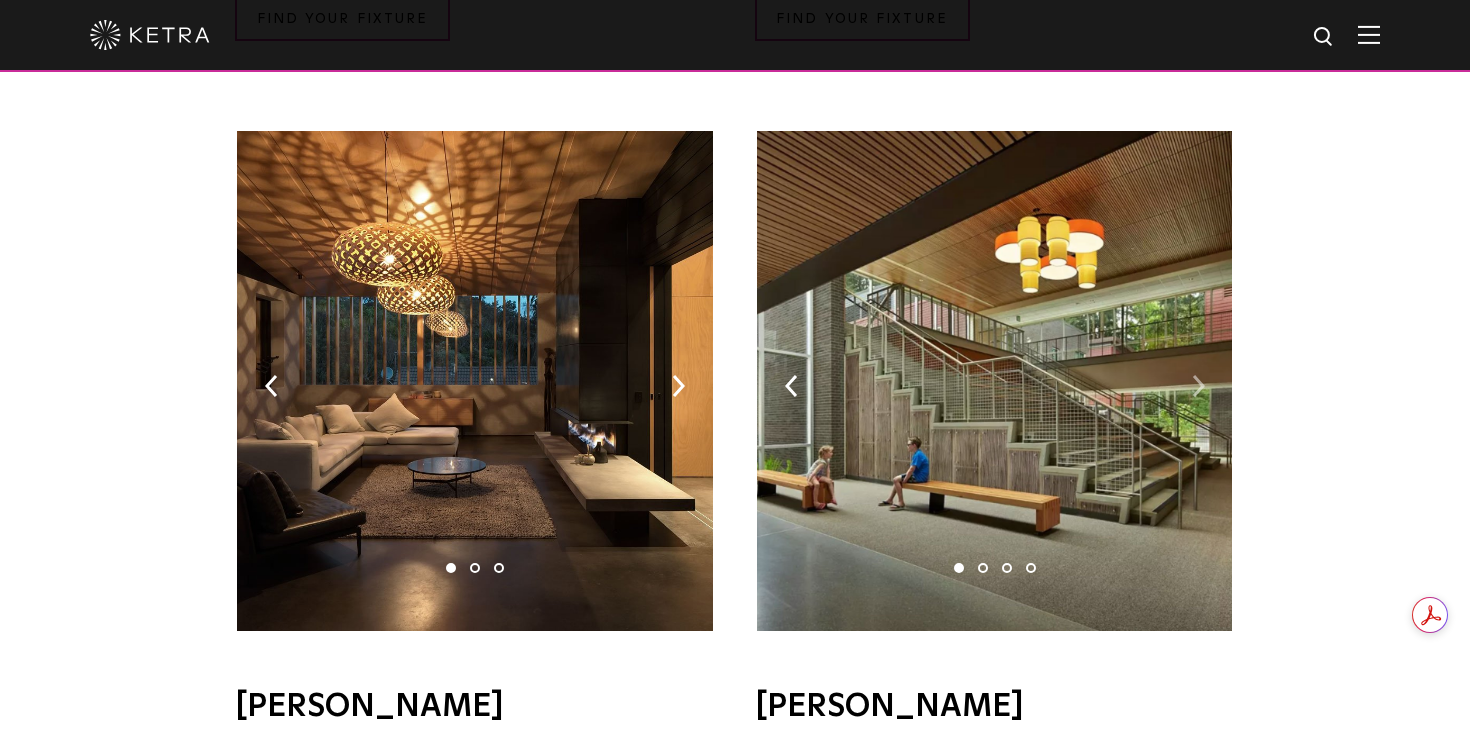 click at bounding box center (1198, 386) 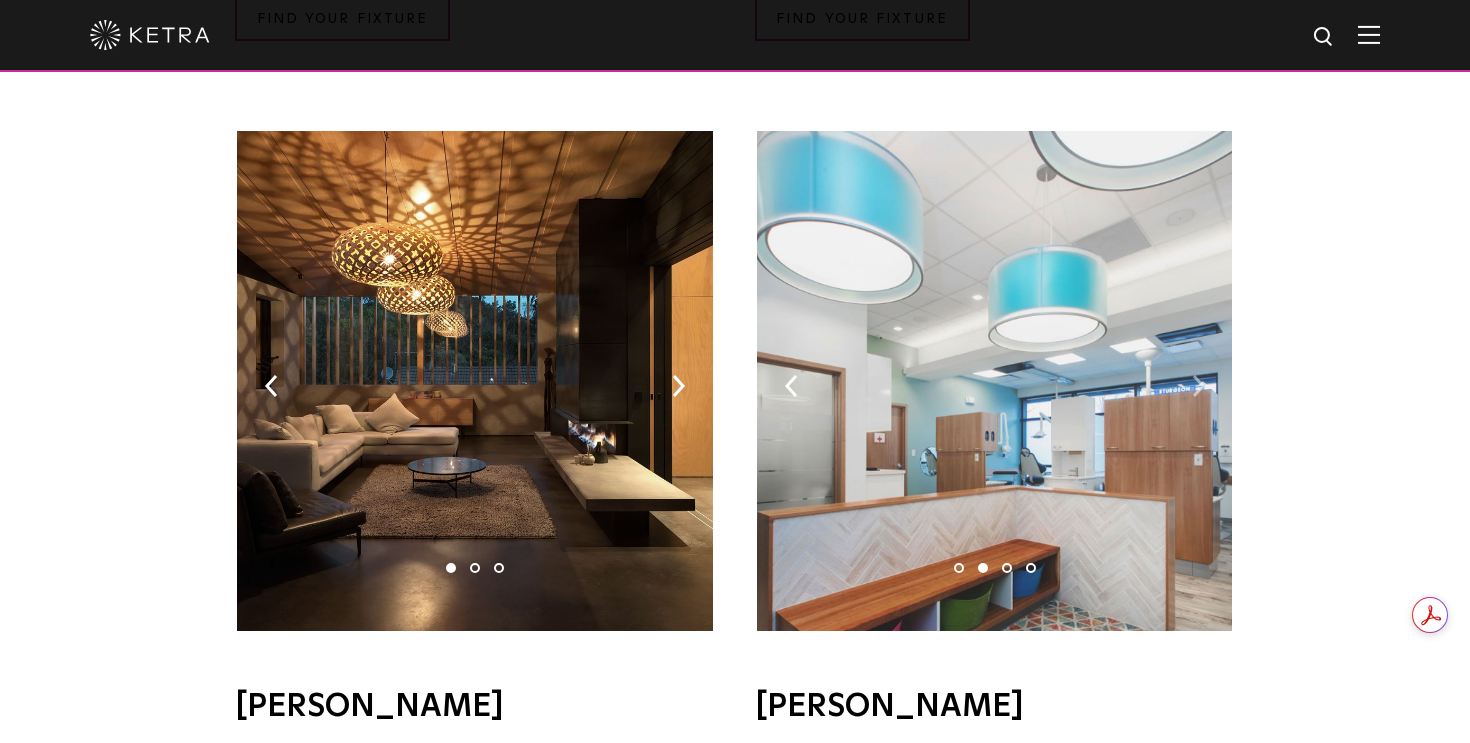 click at bounding box center [1198, 386] 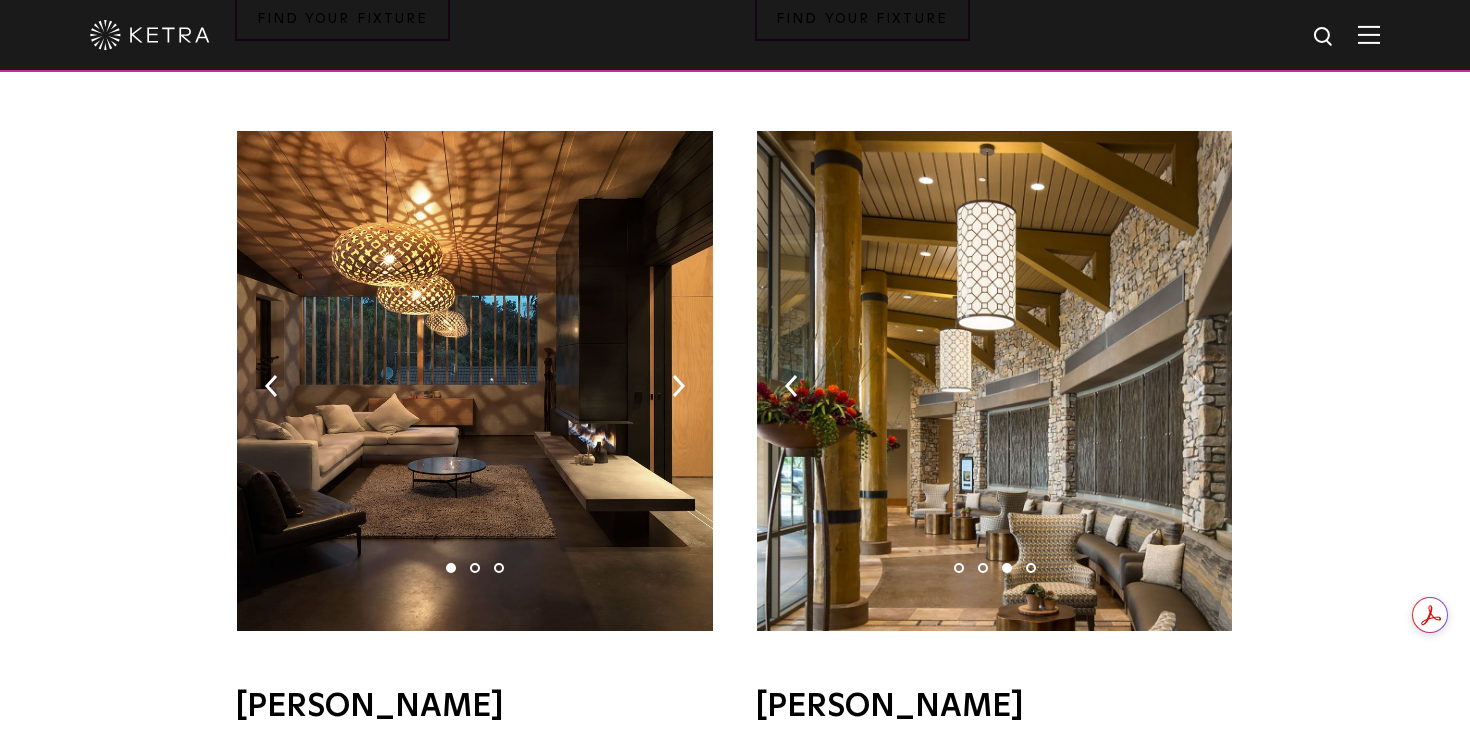 click at bounding box center [1198, 386] 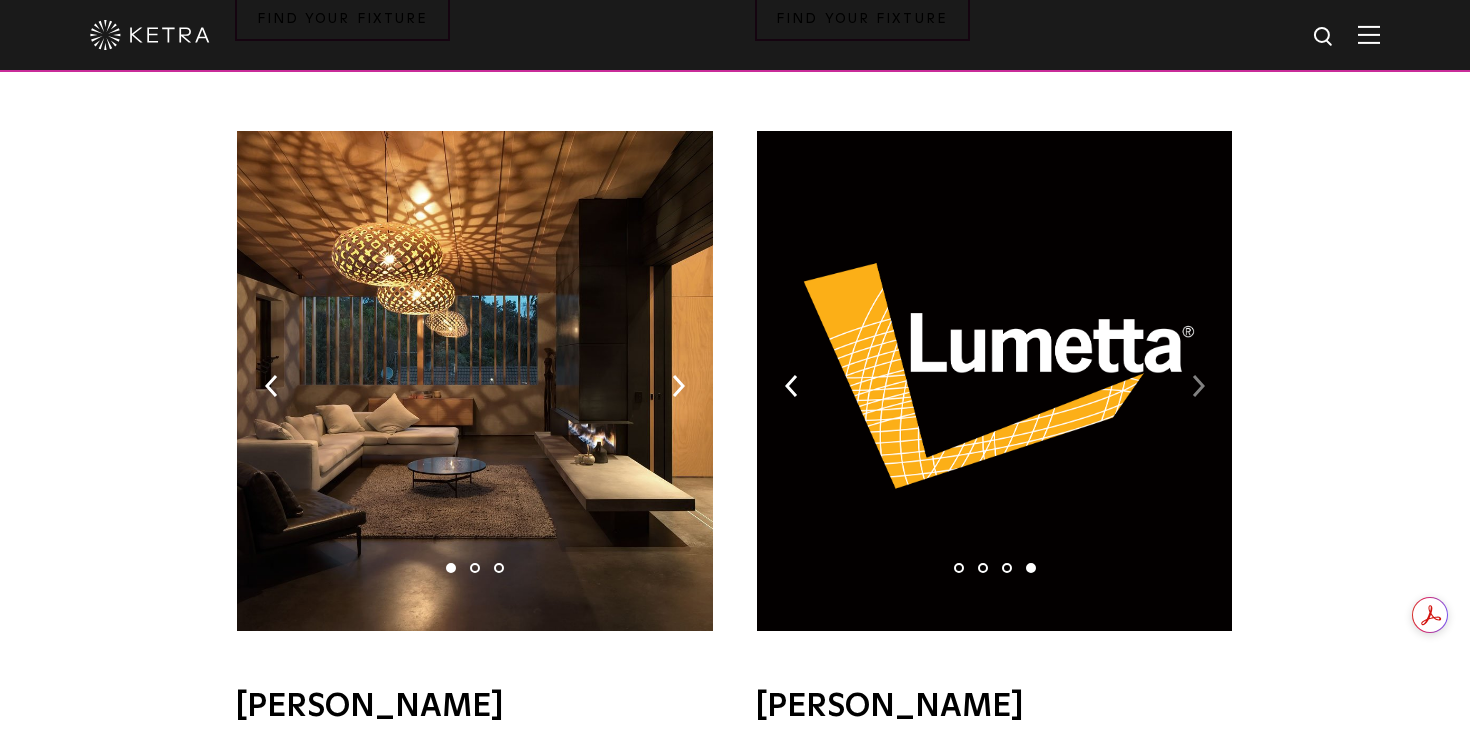click at bounding box center [1198, 386] 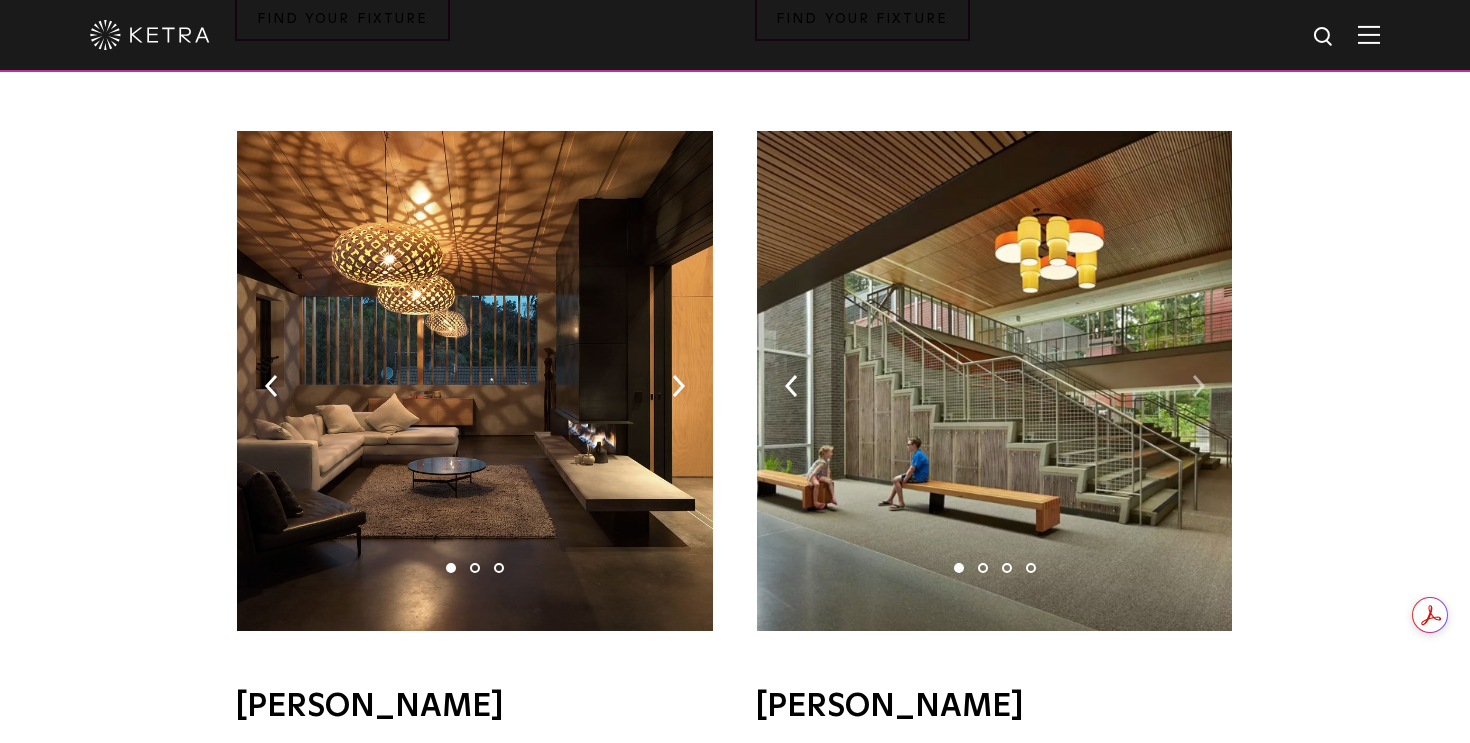 click at bounding box center [1198, 386] 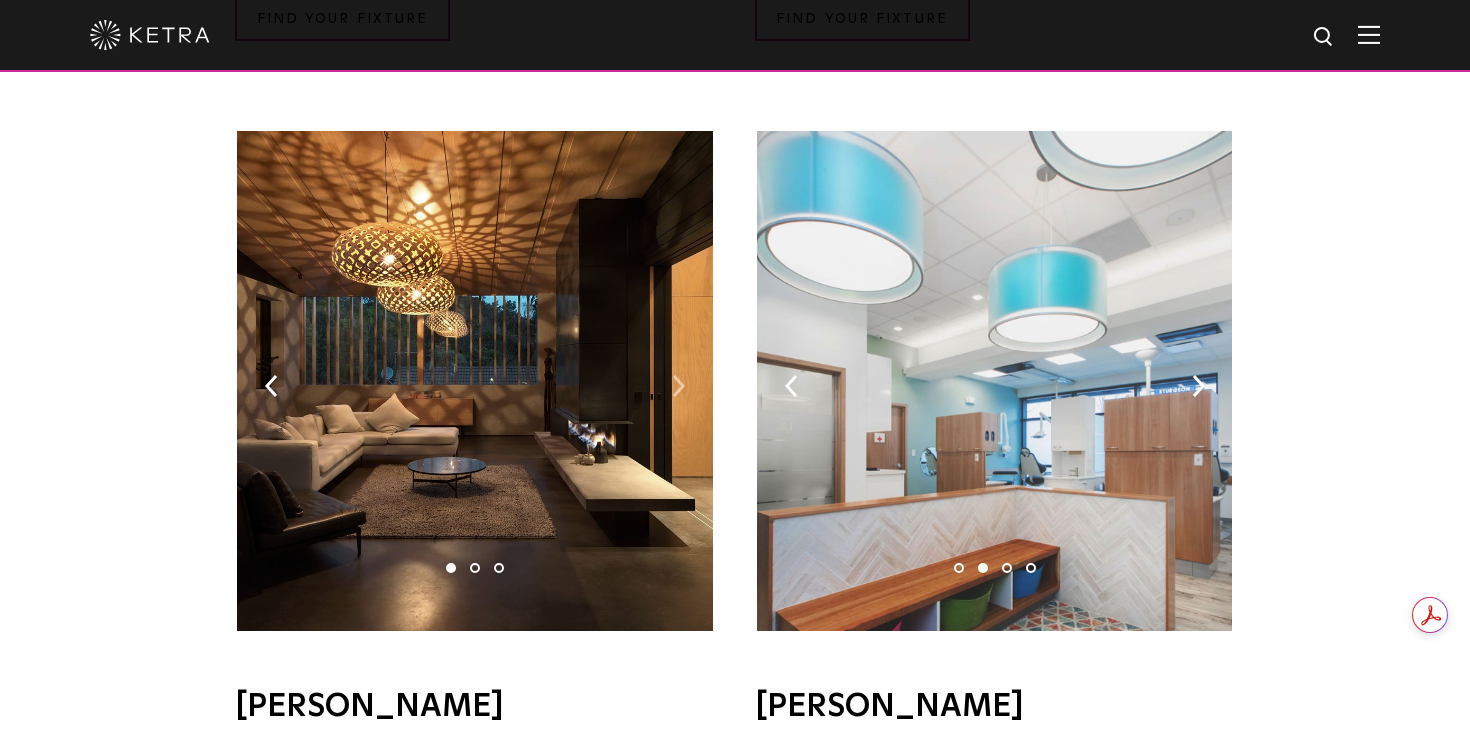 click at bounding box center (678, 386) 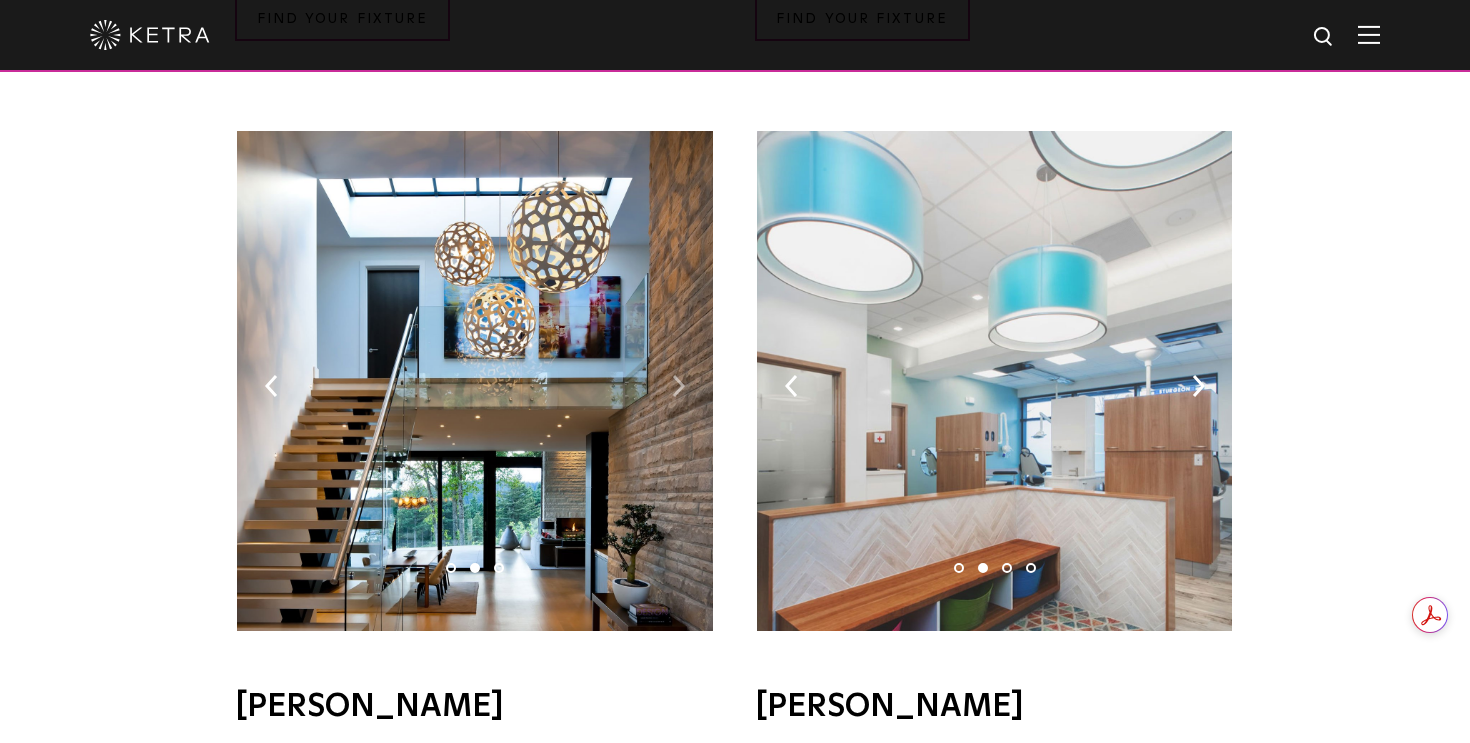 click at bounding box center (678, 386) 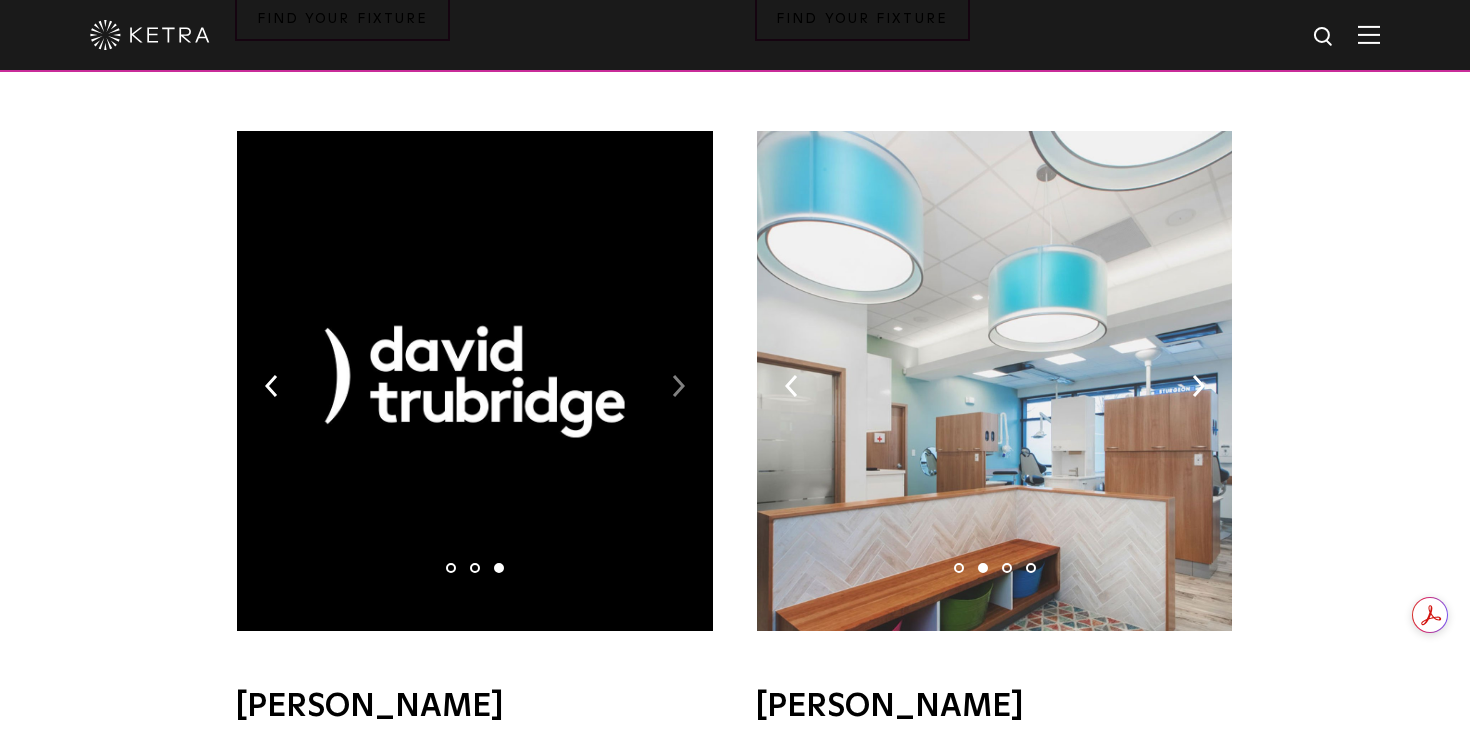 click at bounding box center [678, 386] 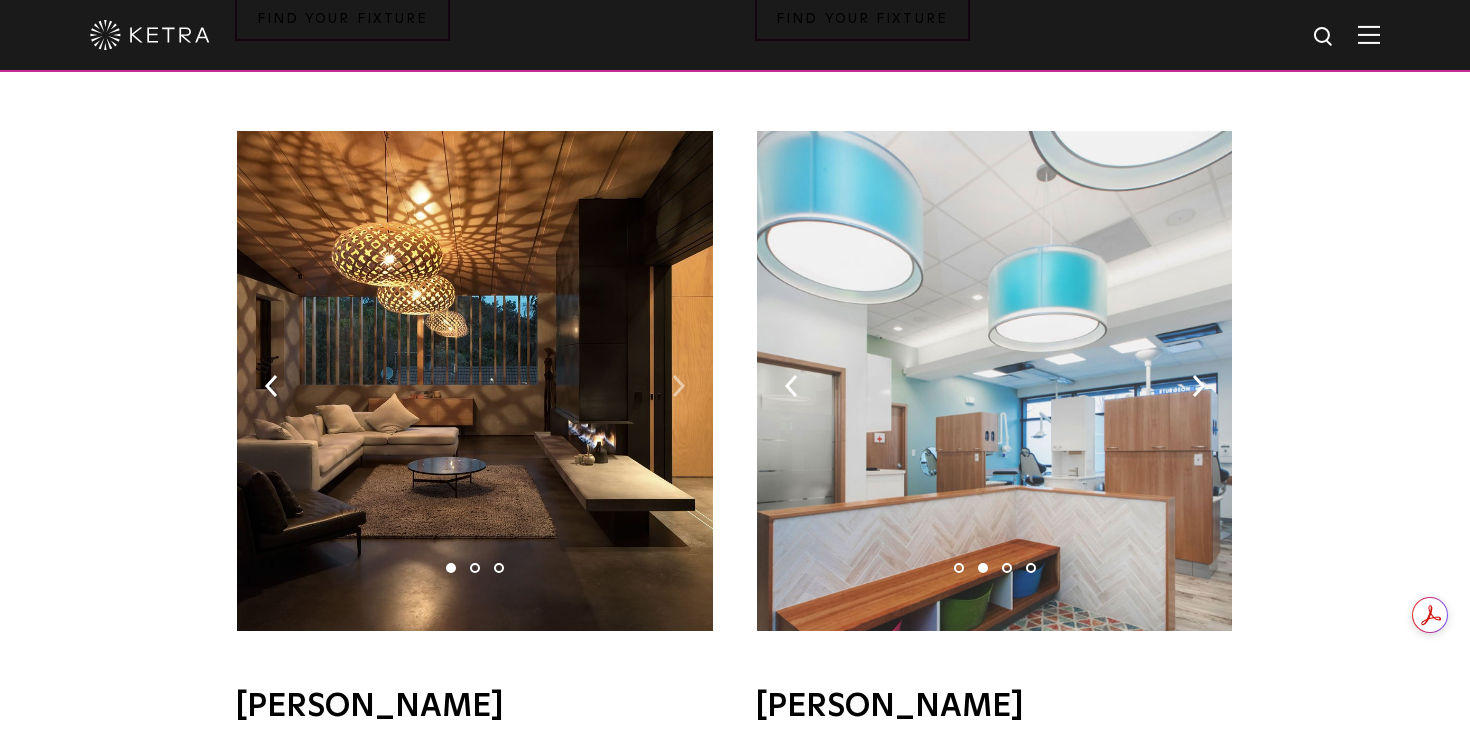 click at bounding box center (678, 386) 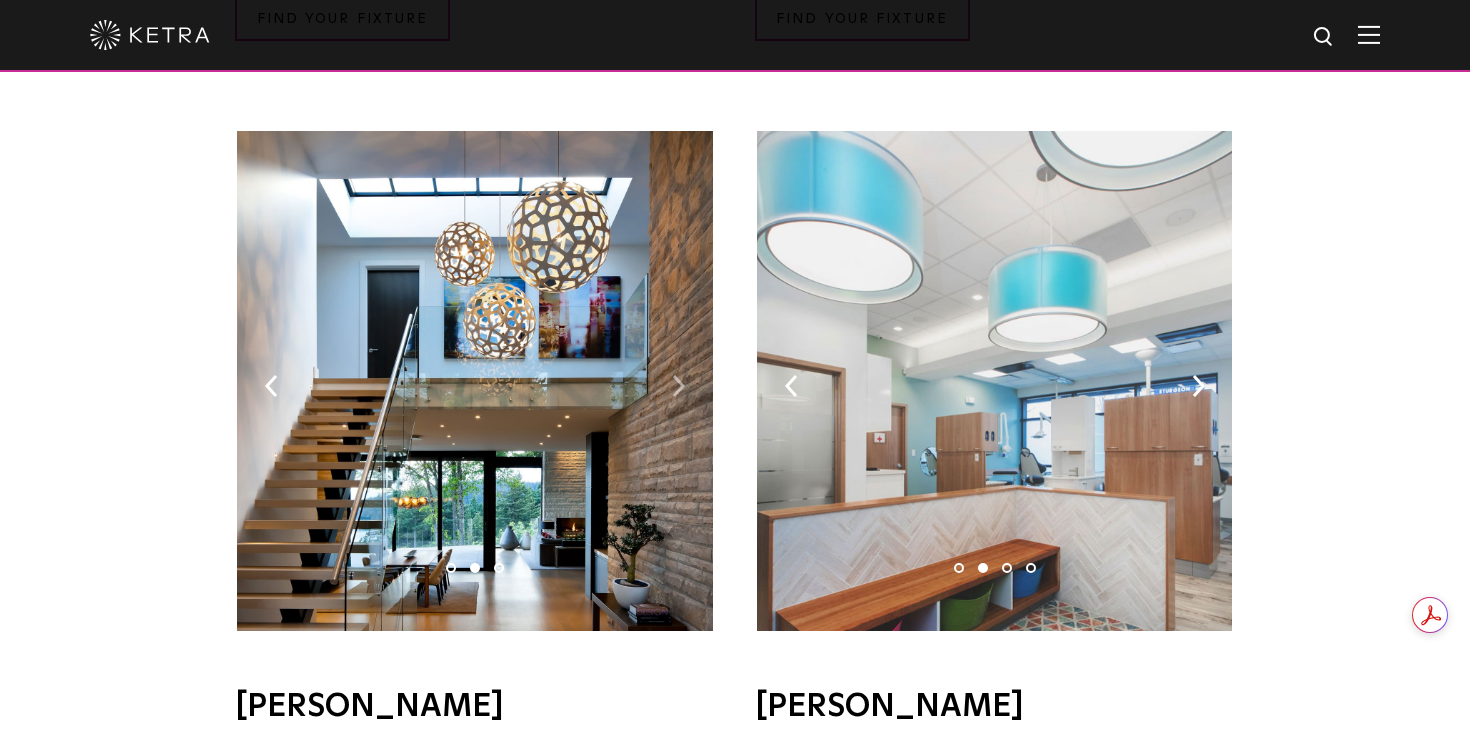 click at bounding box center [678, 386] 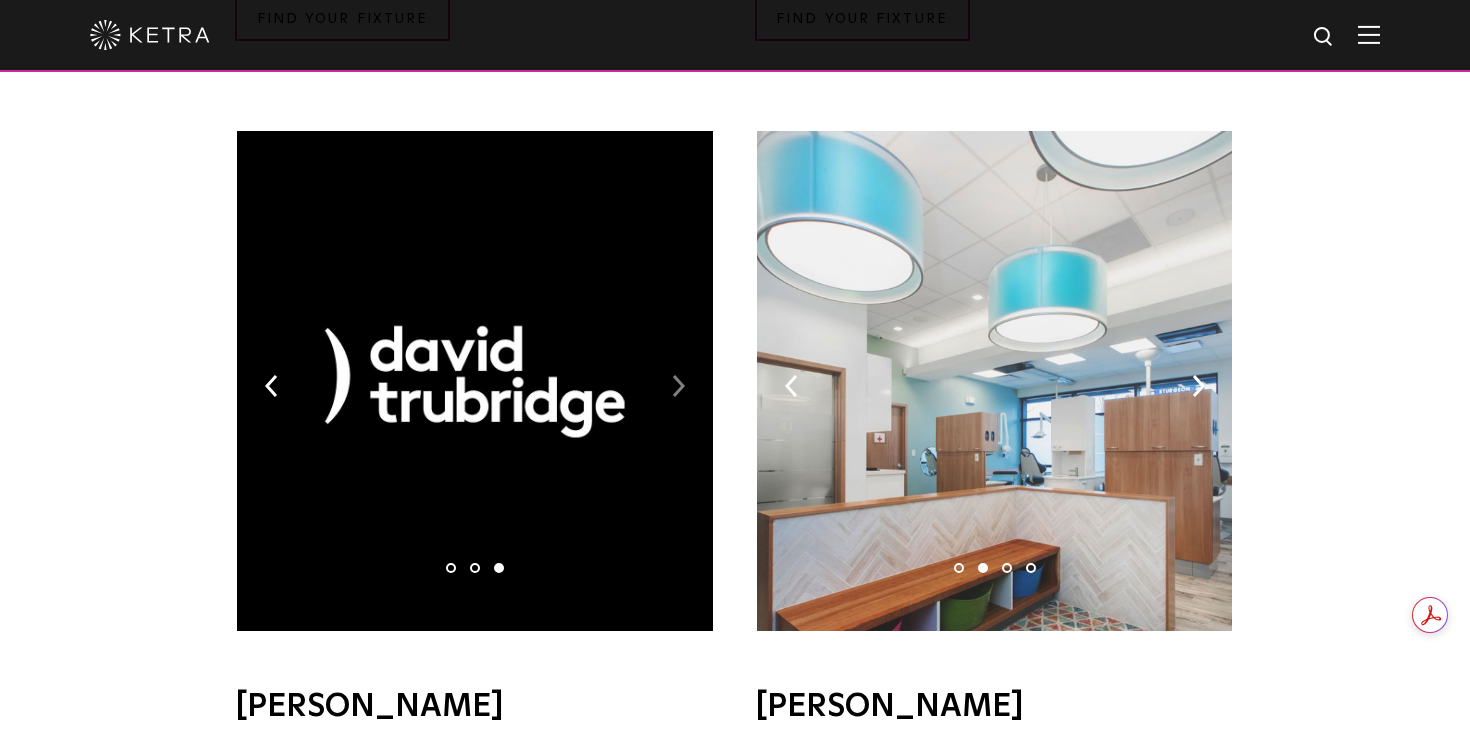 click at bounding box center [678, 386] 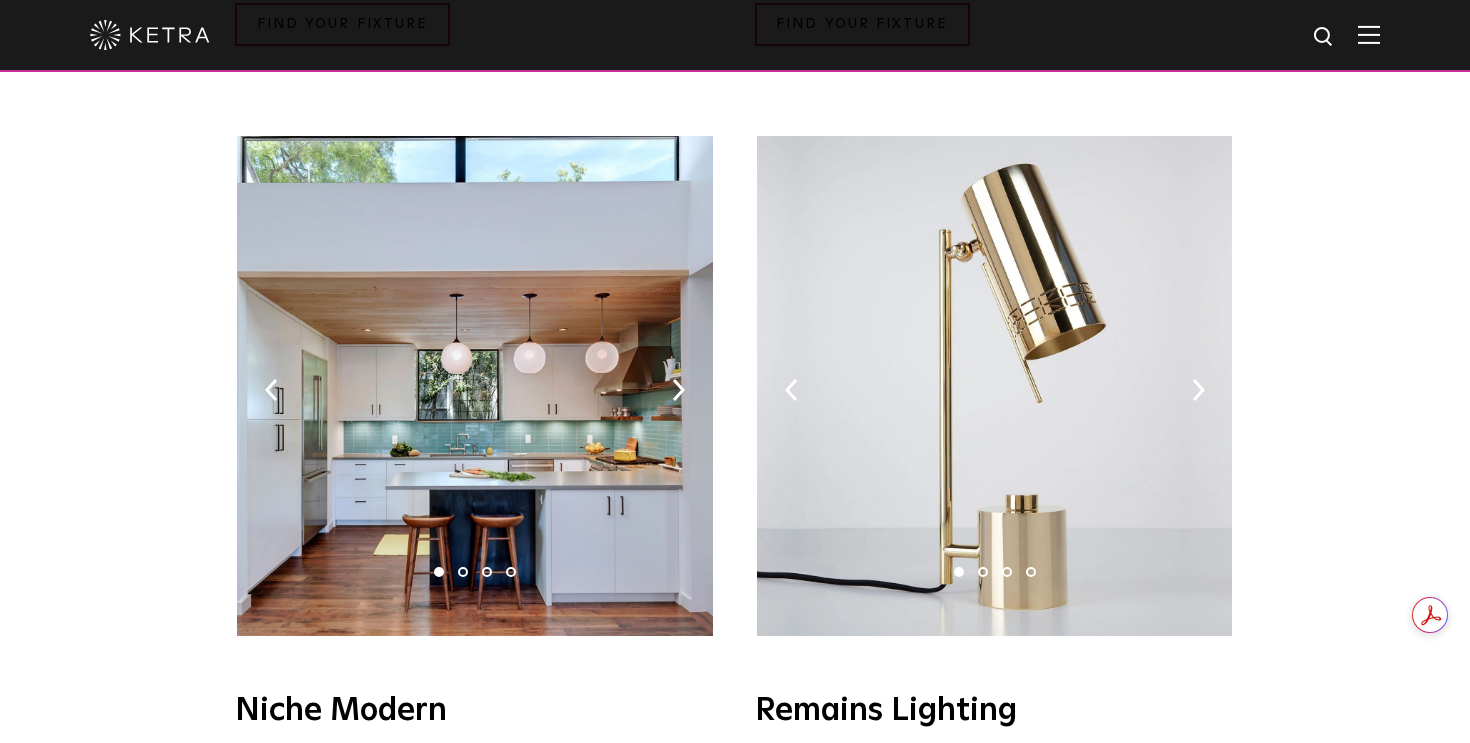 scroll, scrollTop: 2225, scrollLeft: 0, axis: vertical 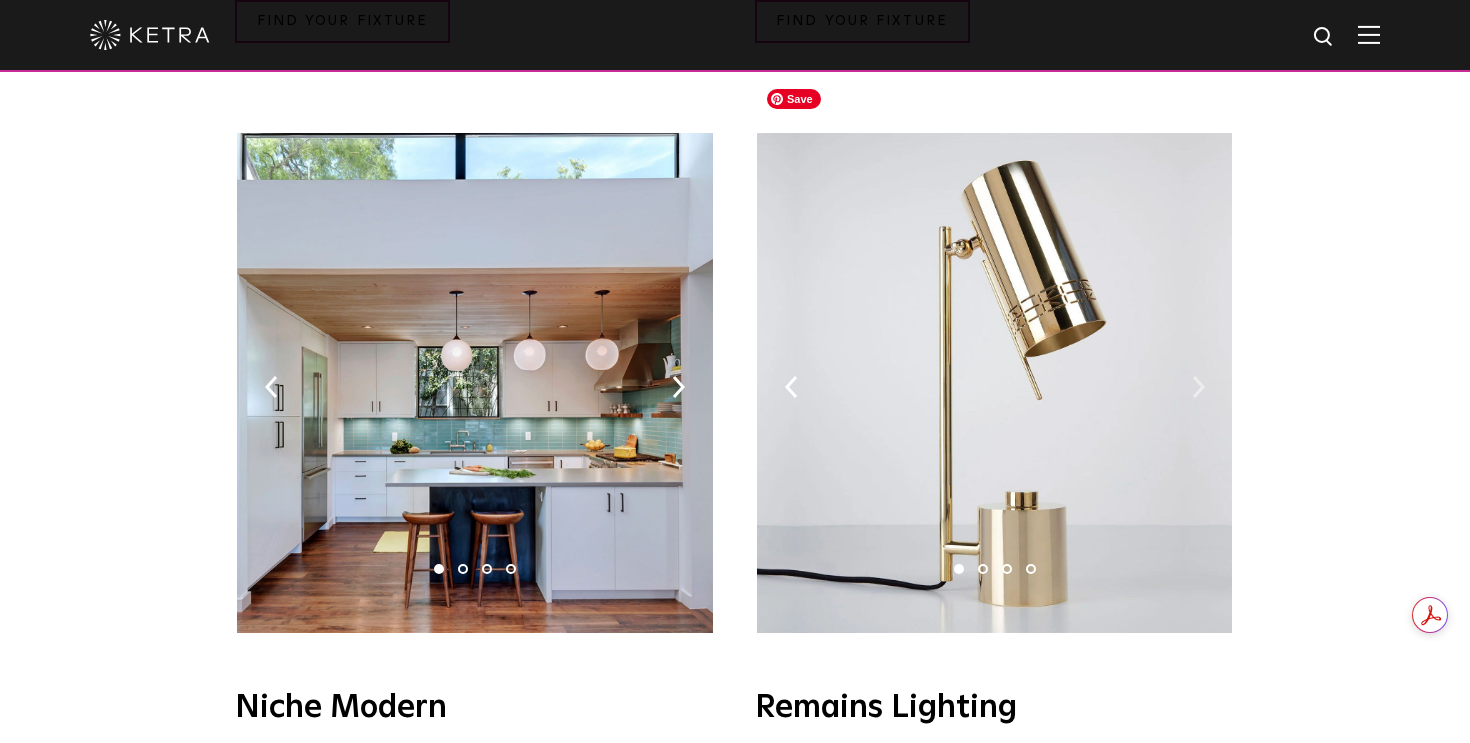 click at bounding box center [1198, 387] 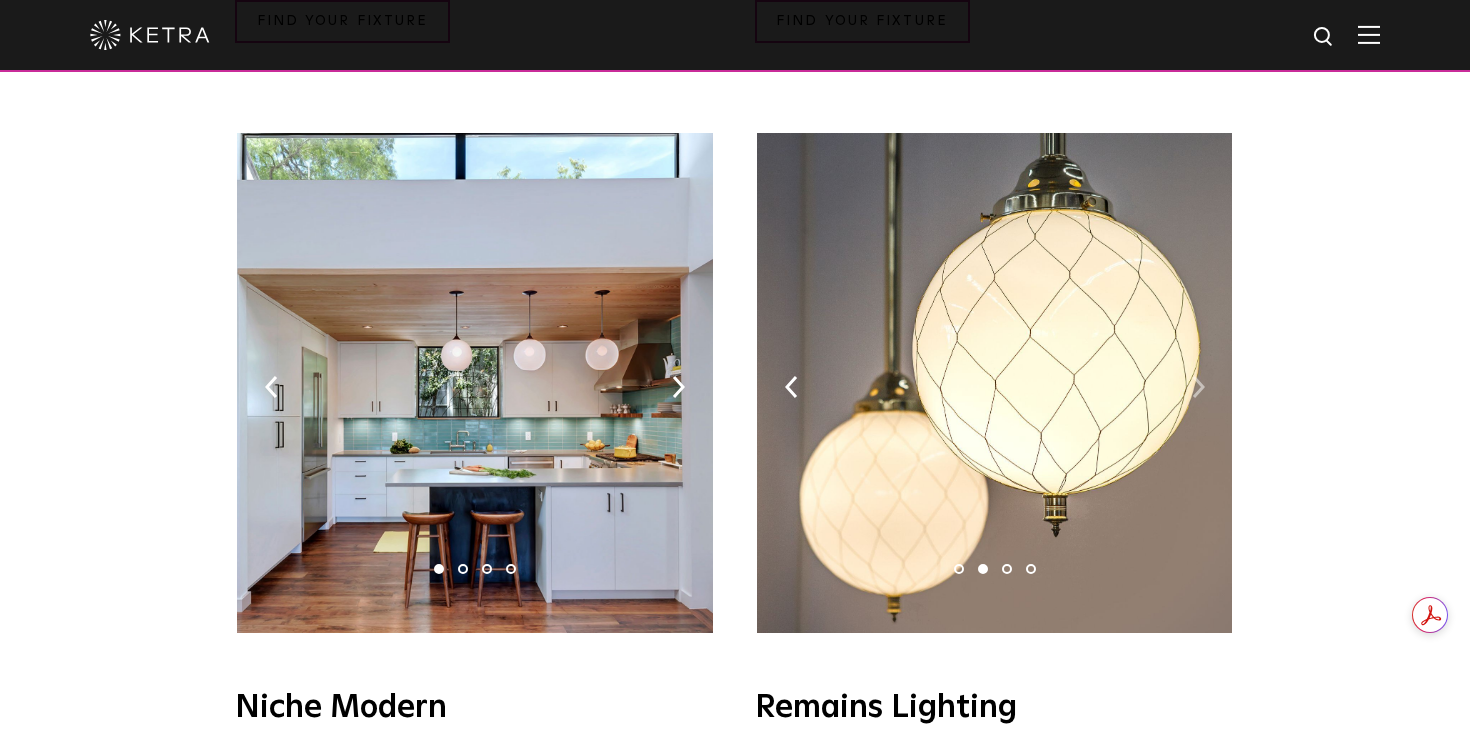 click at bounding box center (1198, 387) 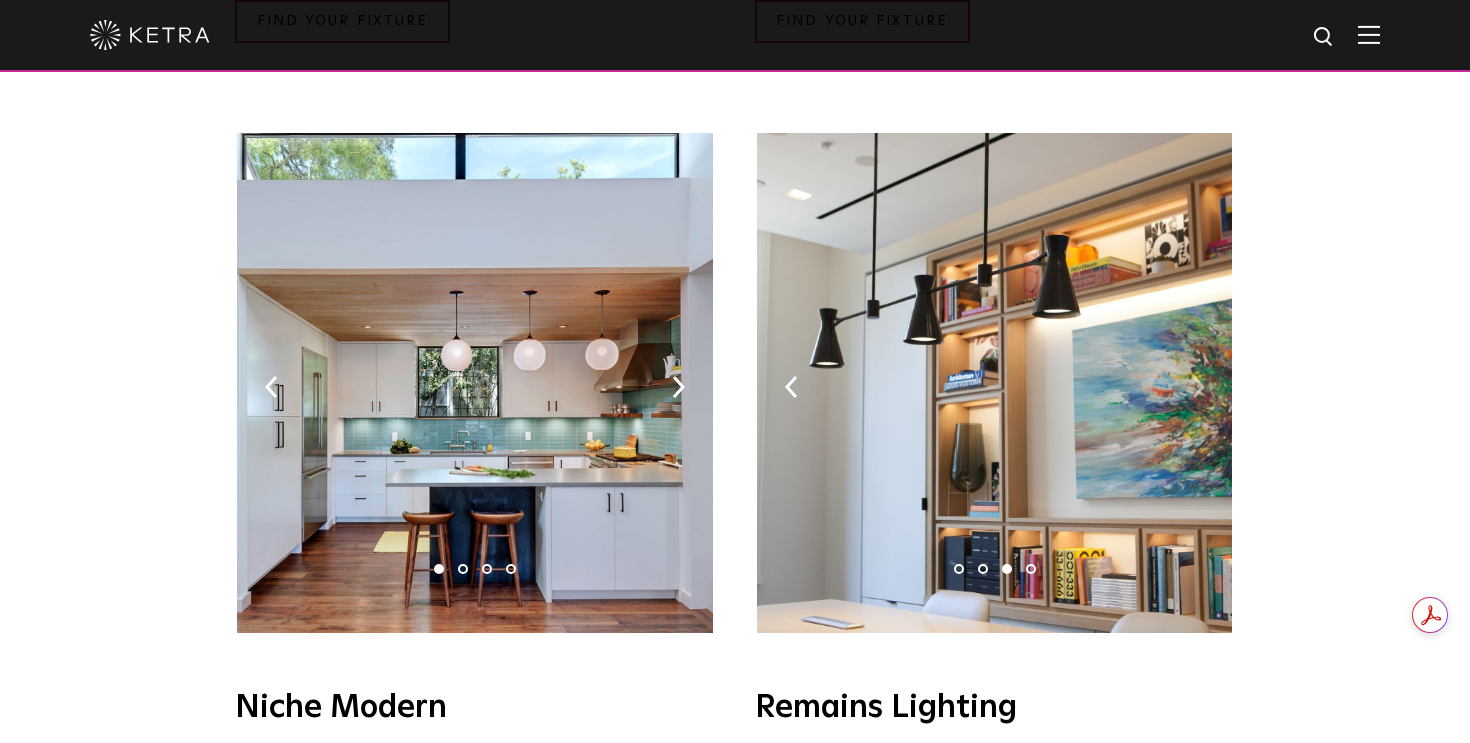 click at bounding box center [1198, 387] 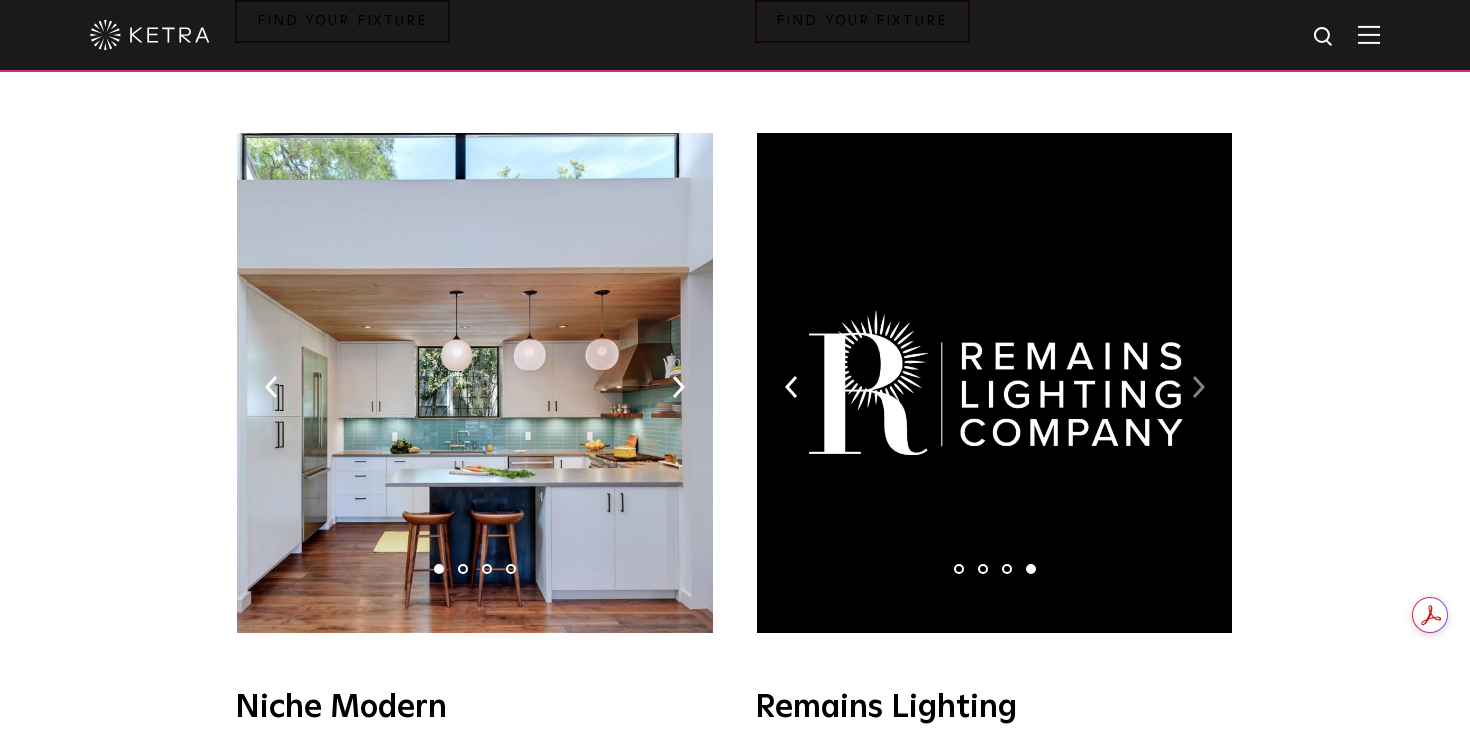 click at bounding box center [1198, 387] 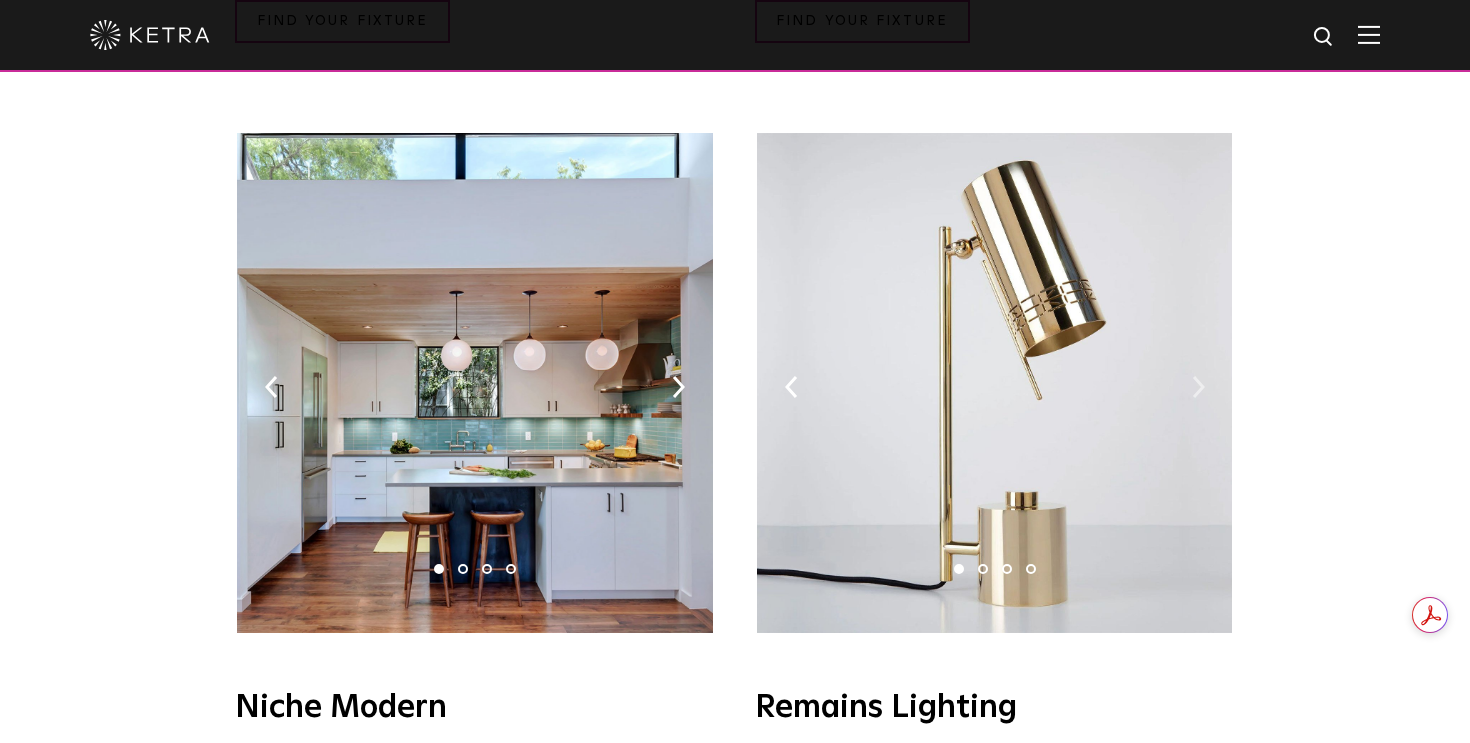 click at bounding box center (1198, 387) 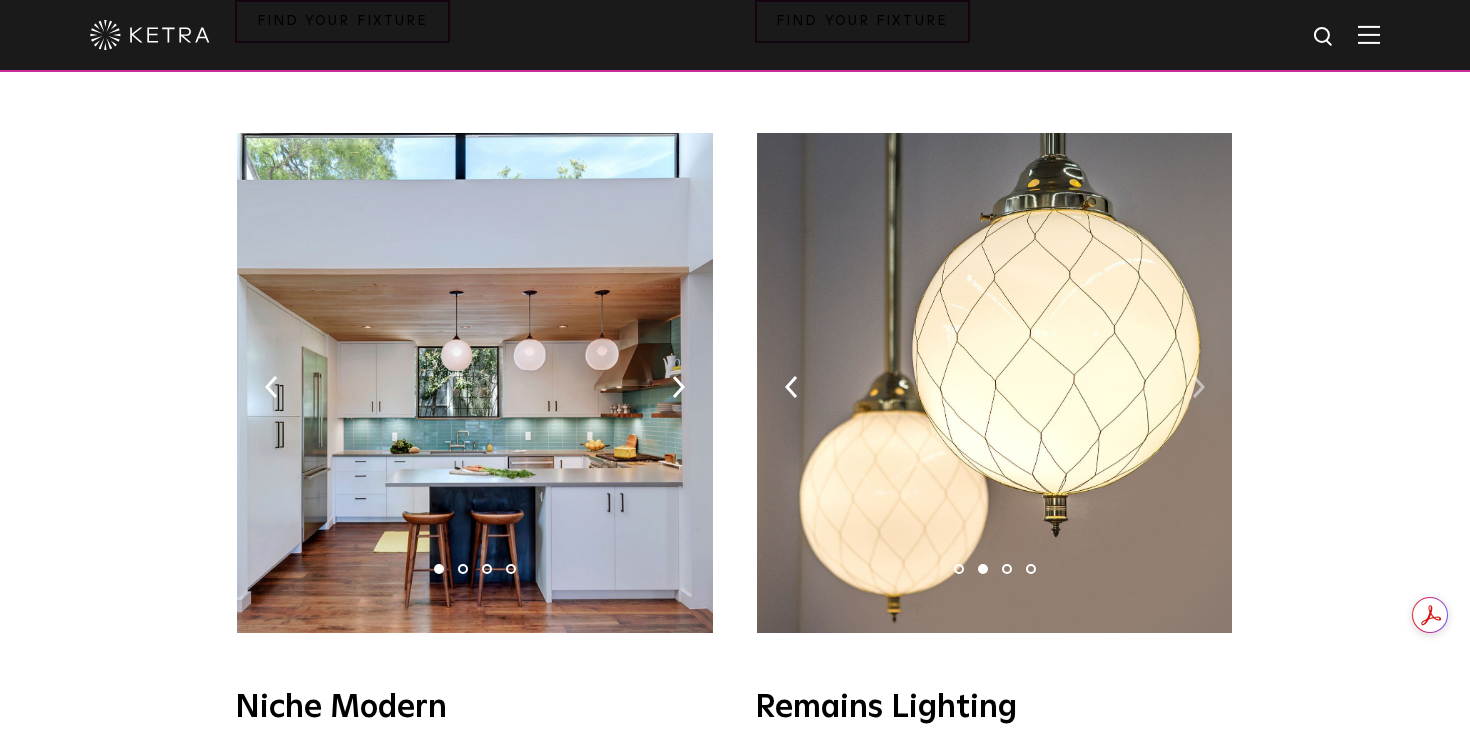 click at bounding box center [1198, 387] 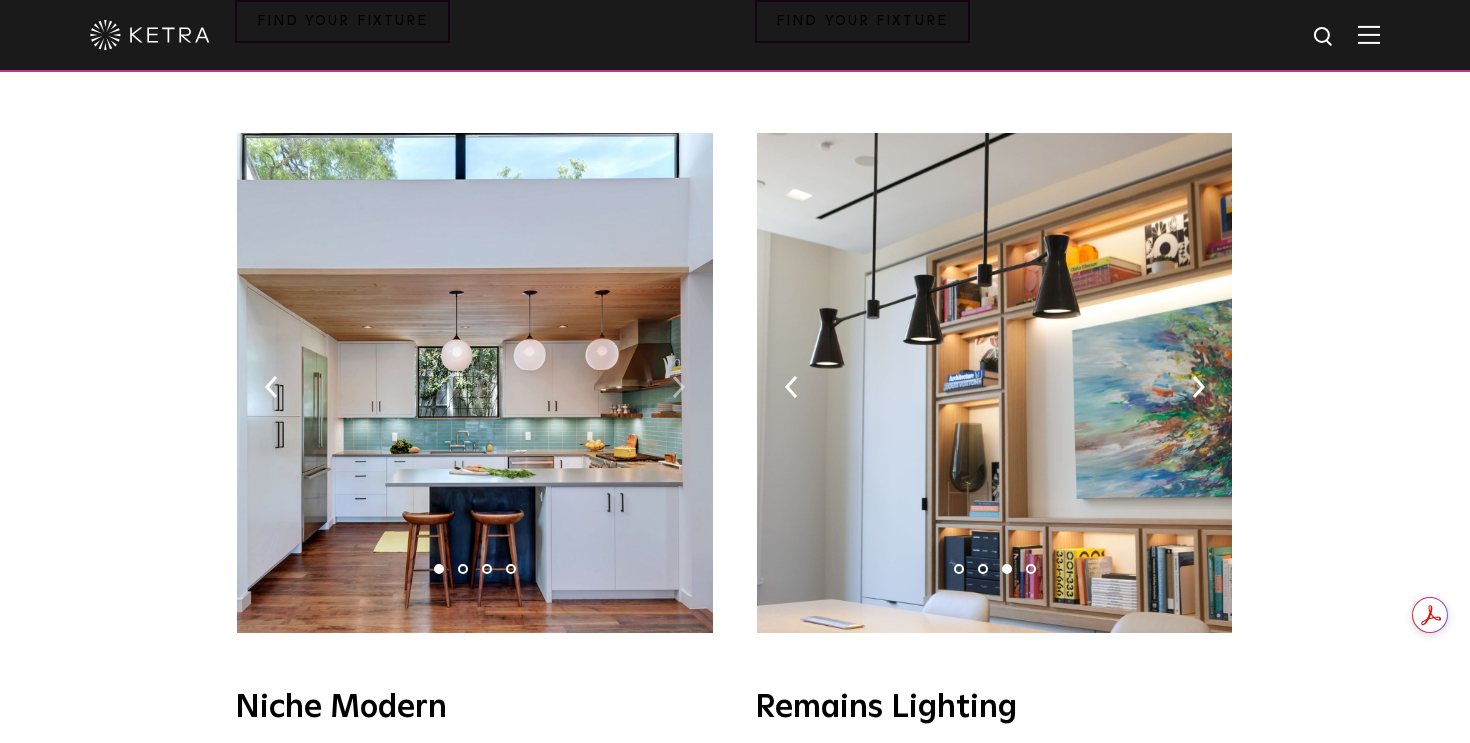 click at bounding box center (678, 387) 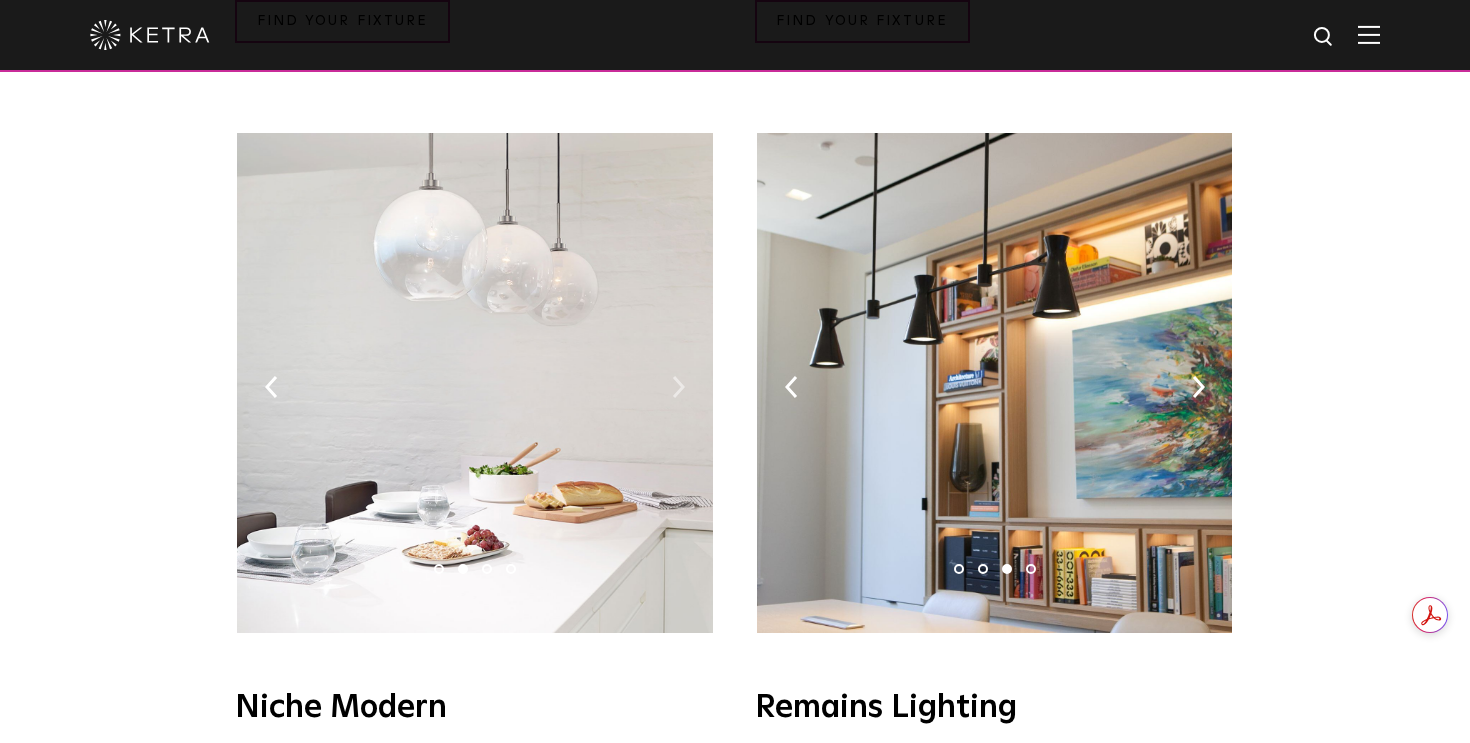 click at bounding box center [678, 387] 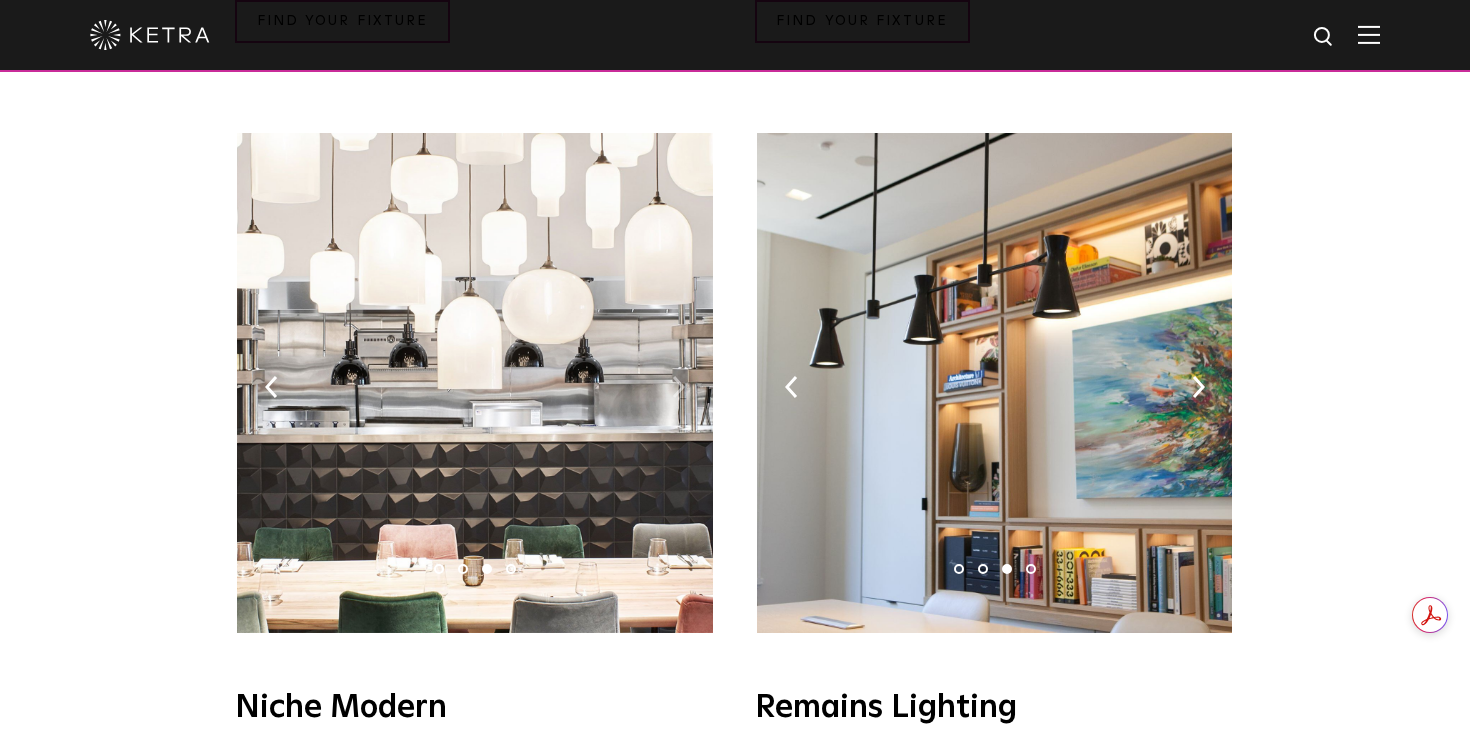 click at bounding box center (678, 387) 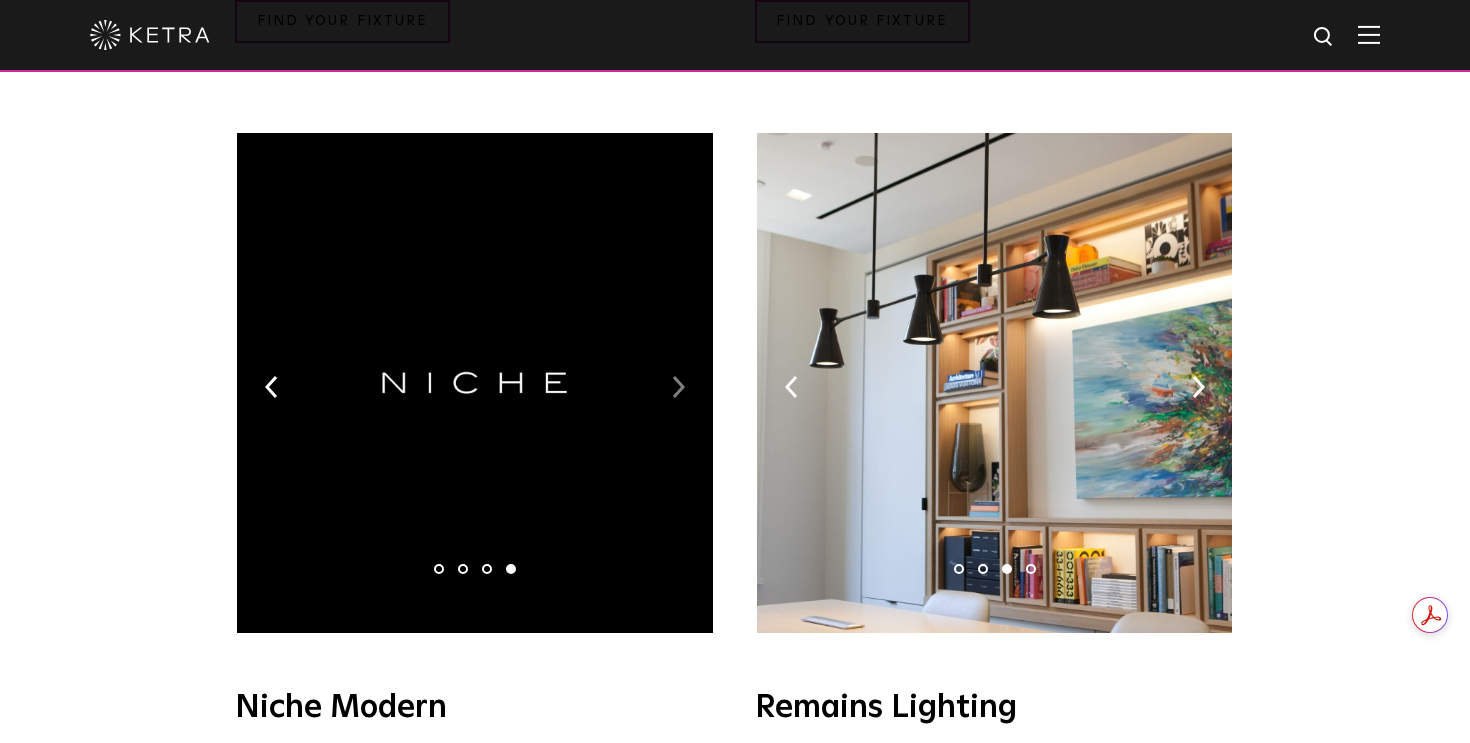 click at bounding box center (678, 387) 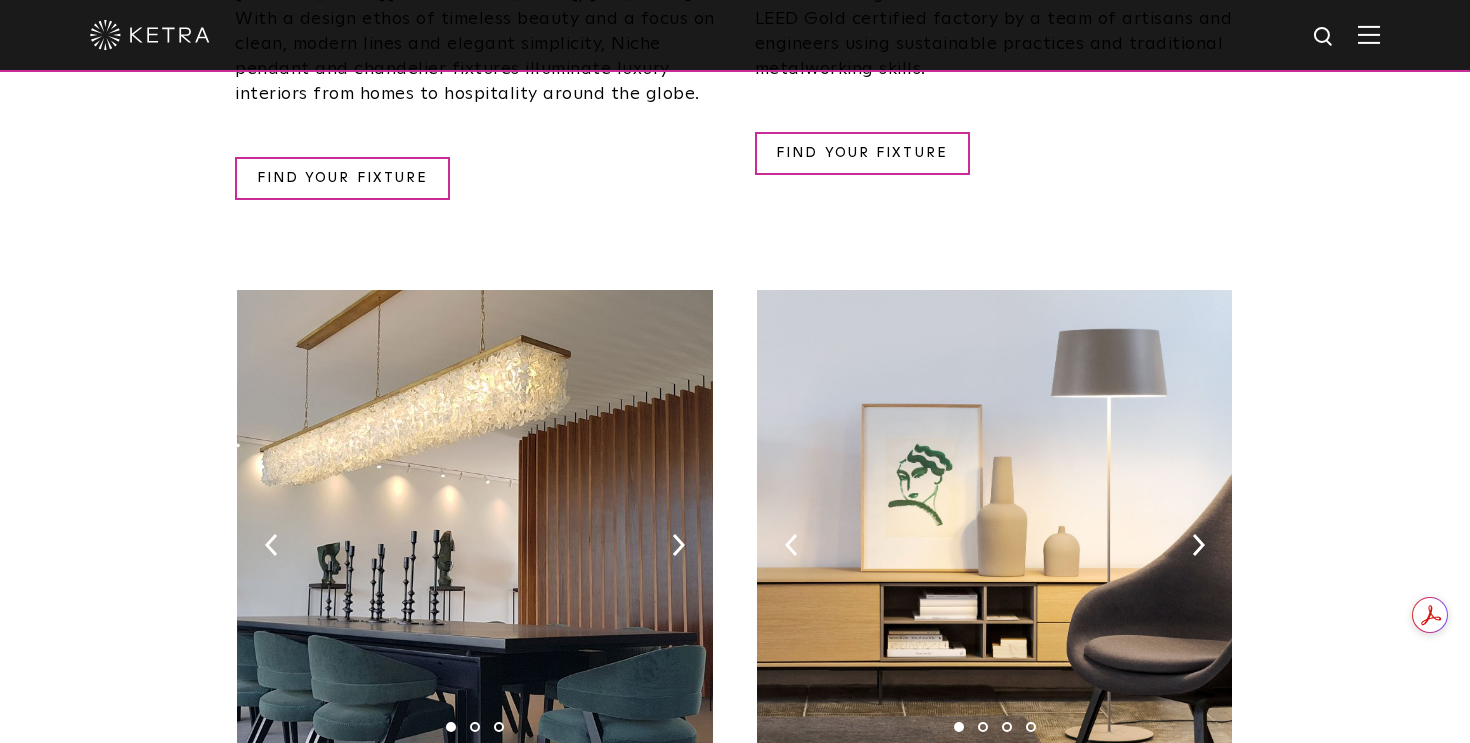 scroll, scrollTop: 3057, scrollLeft: 0, axis: vertical 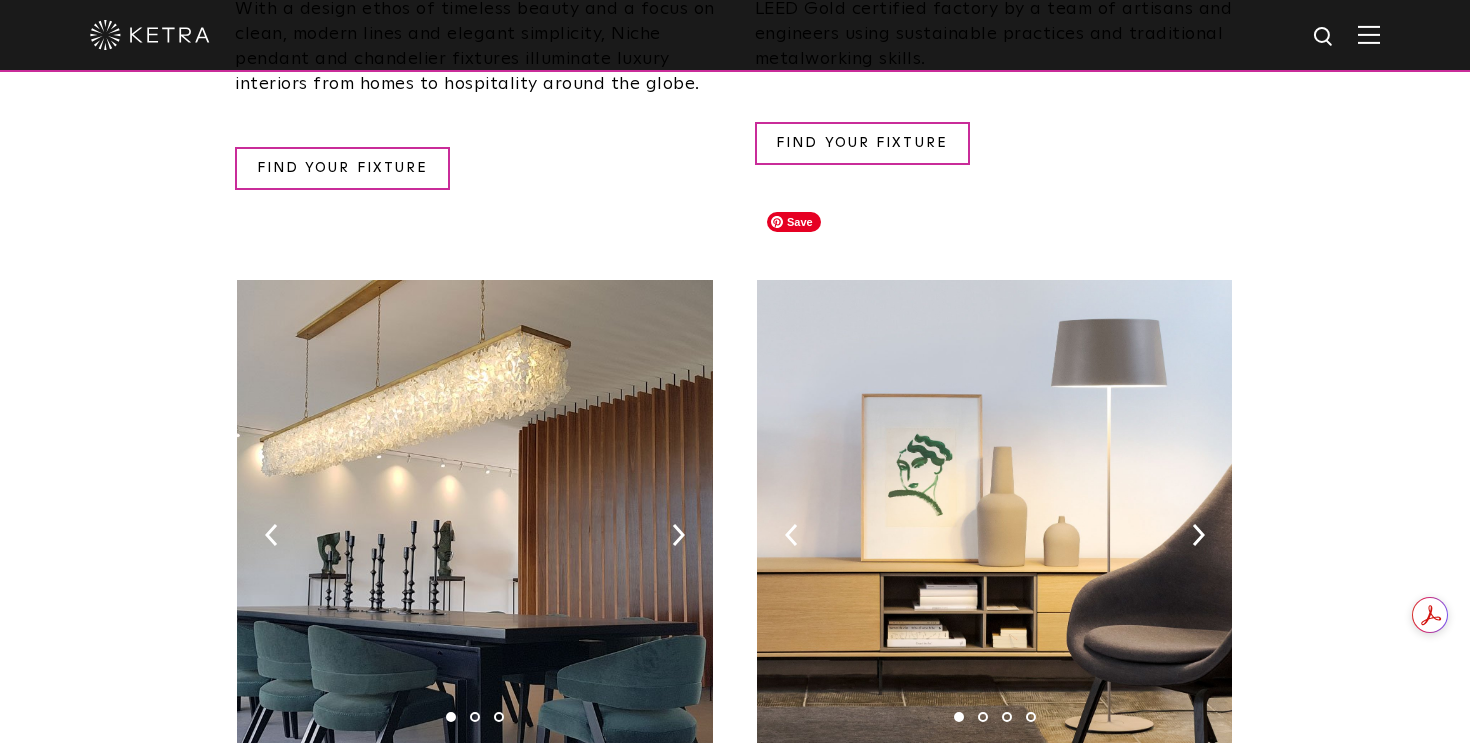 click at bounding box center (994, 530) 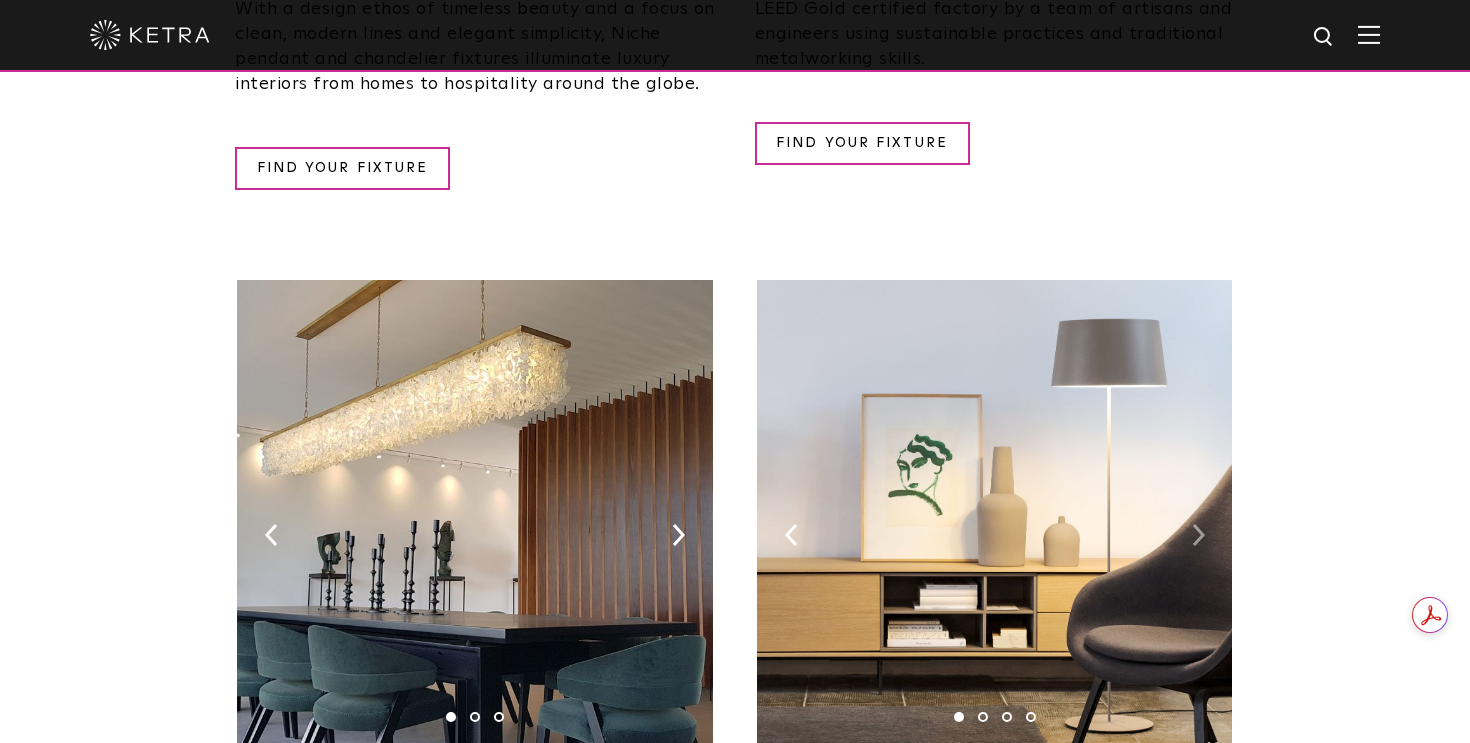 click at bounding box center [1198, 535] 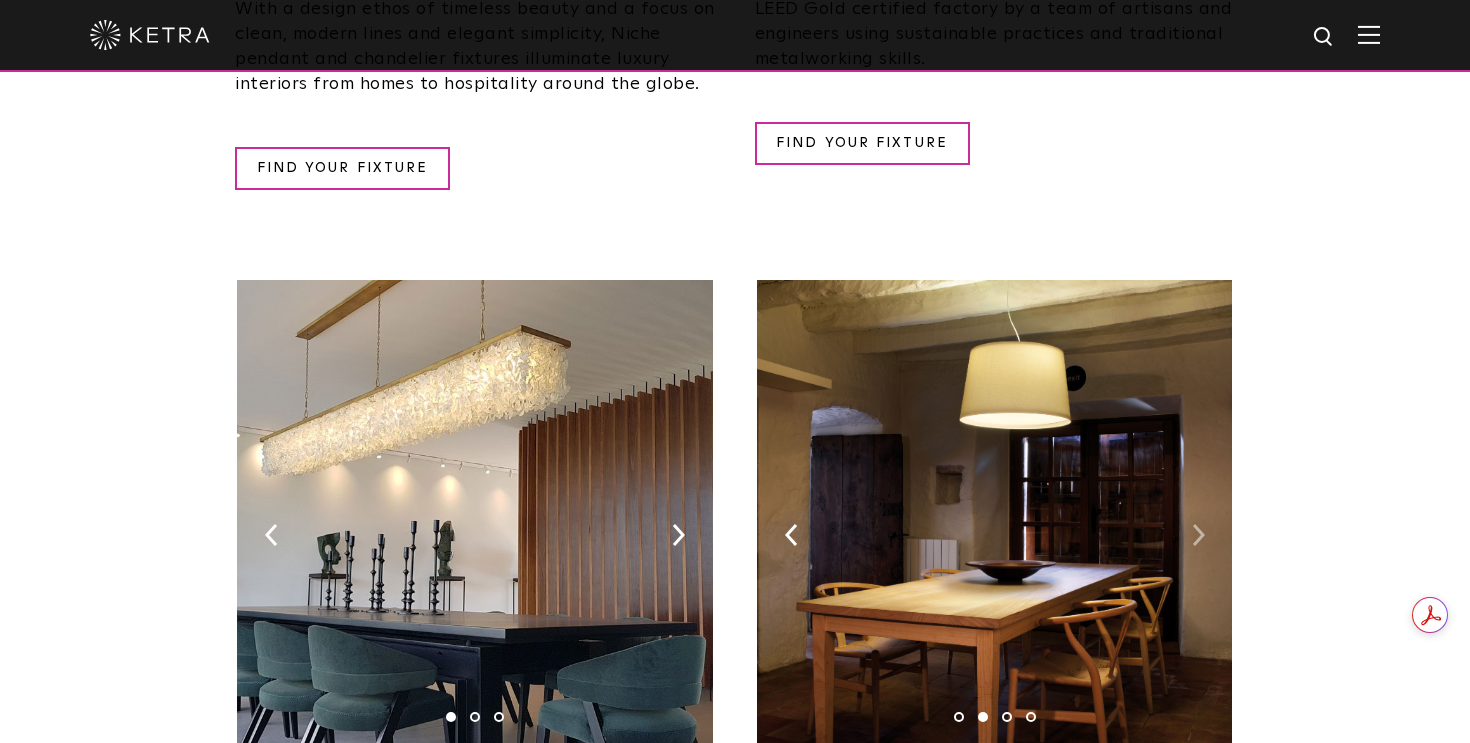 scroll, scrollTop: 3060, scrollLeft: 0, axis: vertical 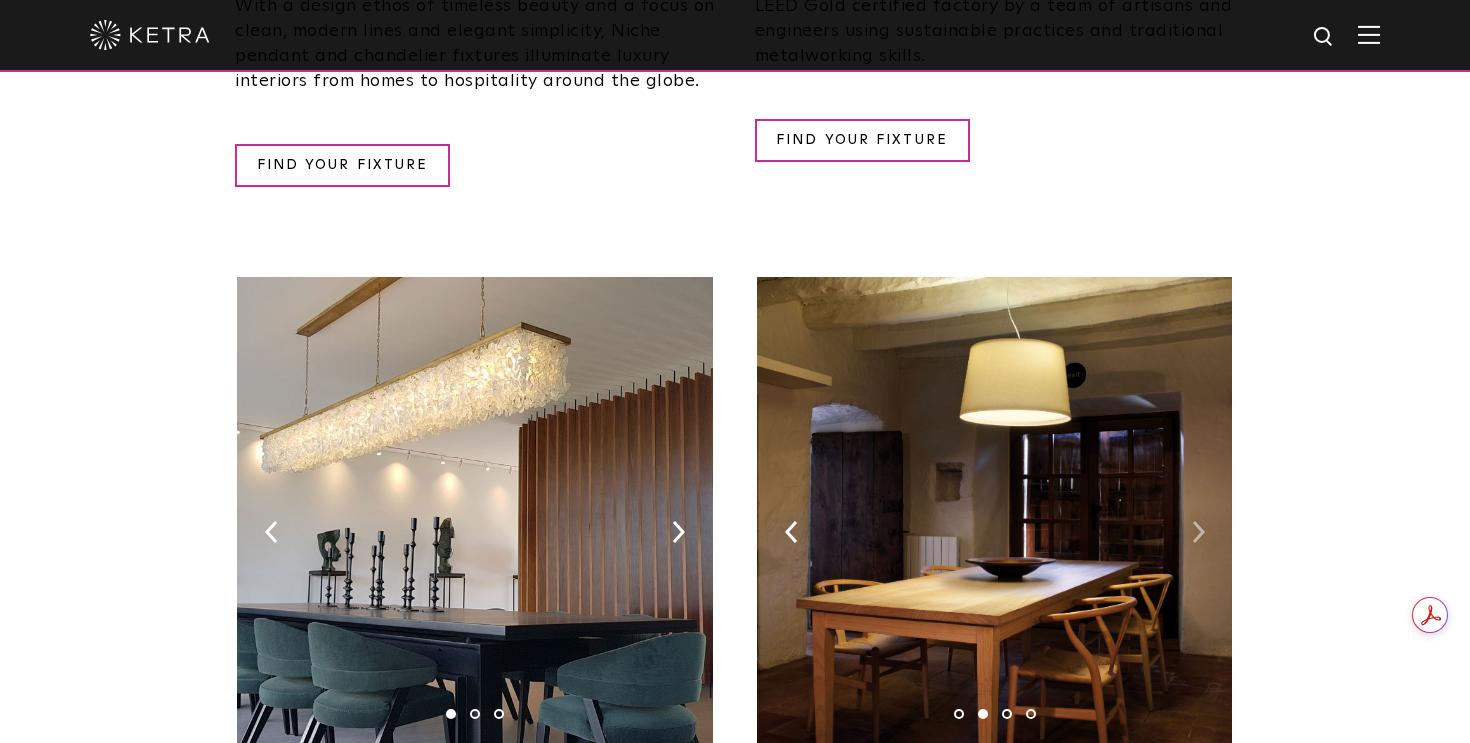 click at bounding box center [1198, 532] 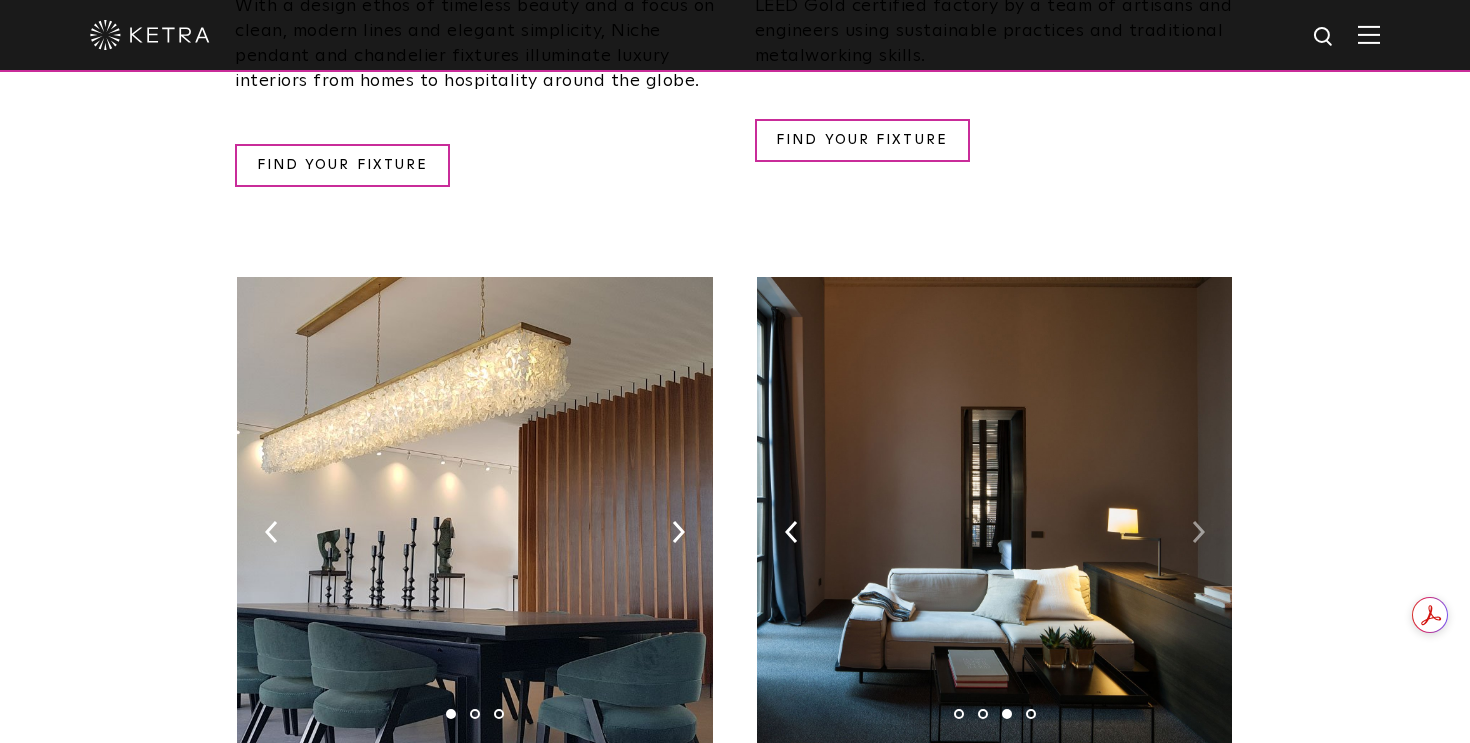 click at bounding box center (1198, 532) 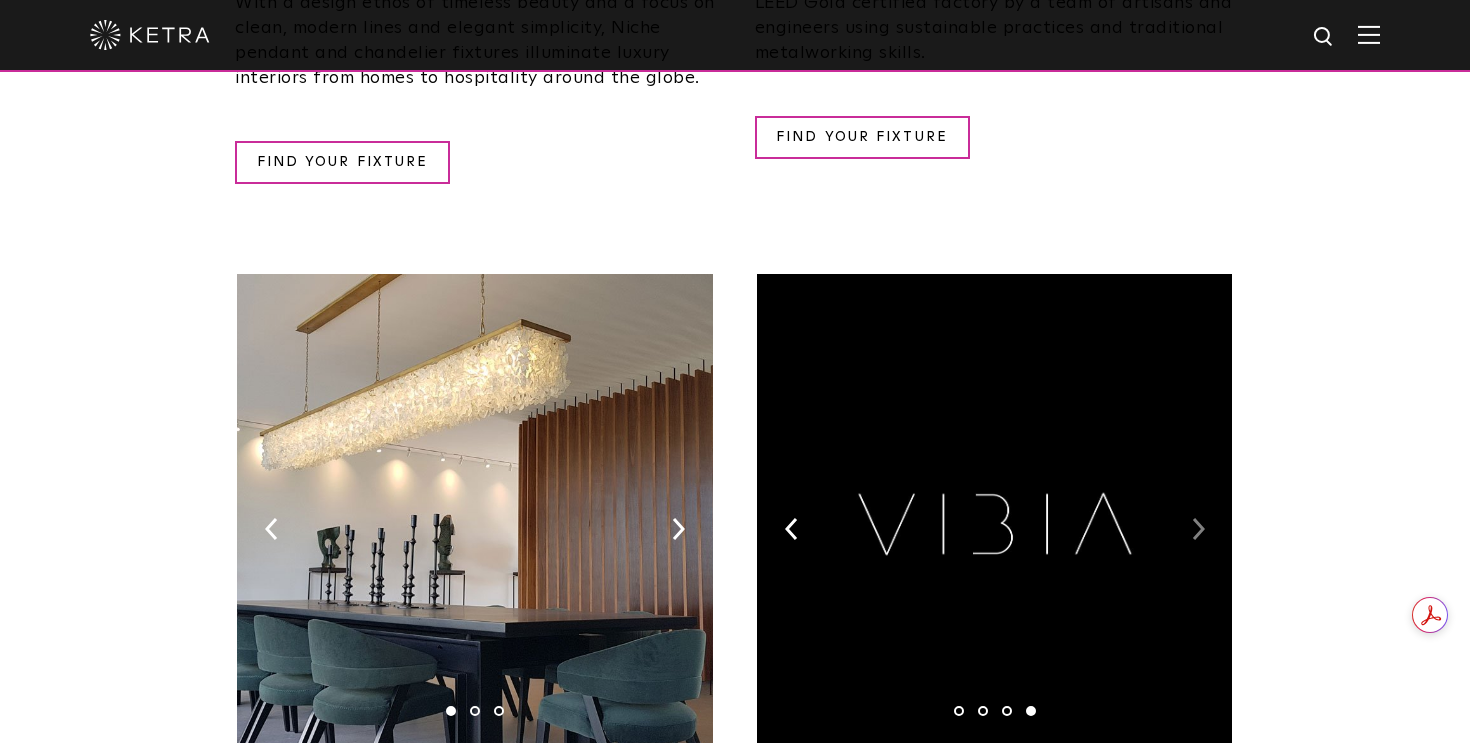 click at bounding box center [1198, 529] 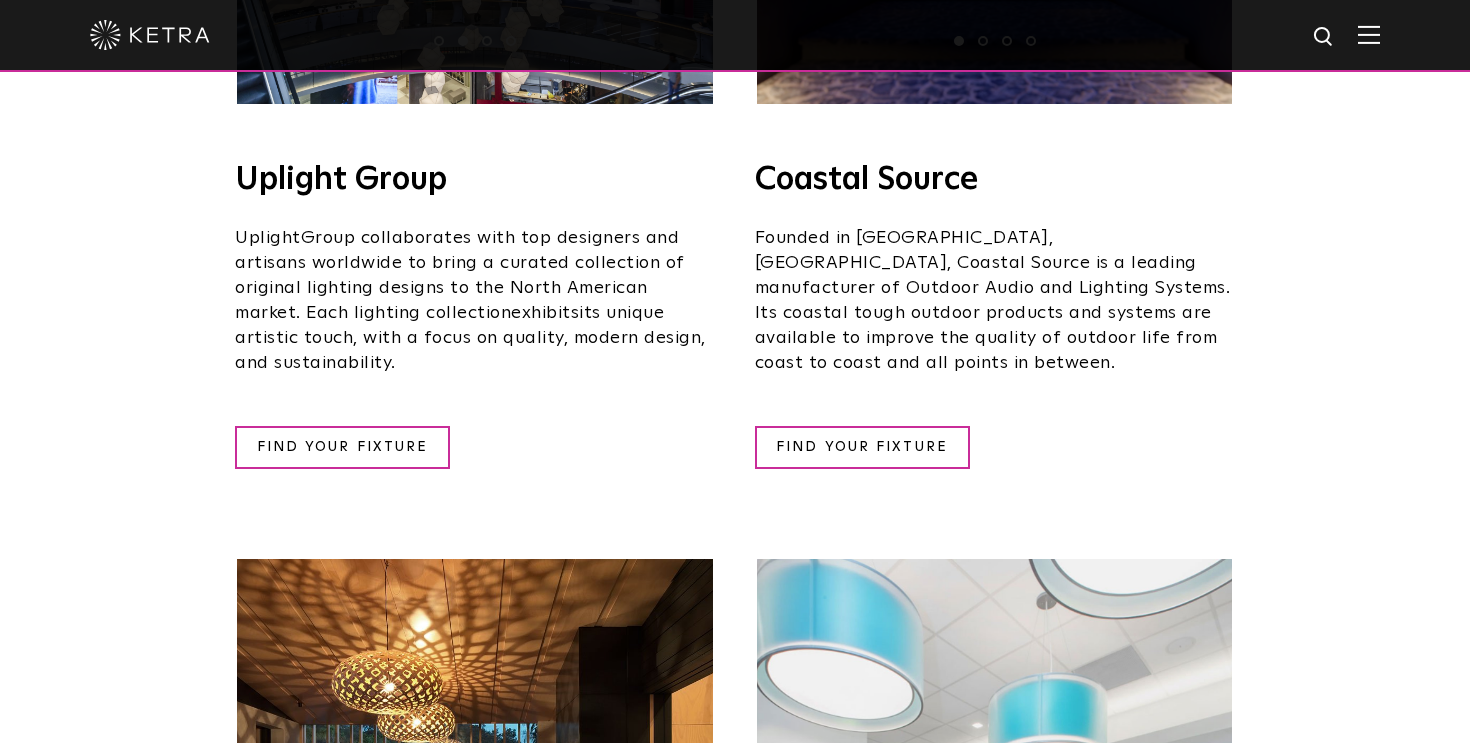 scroll, scrollTop: 0, scrollLeft: 0, axis: both 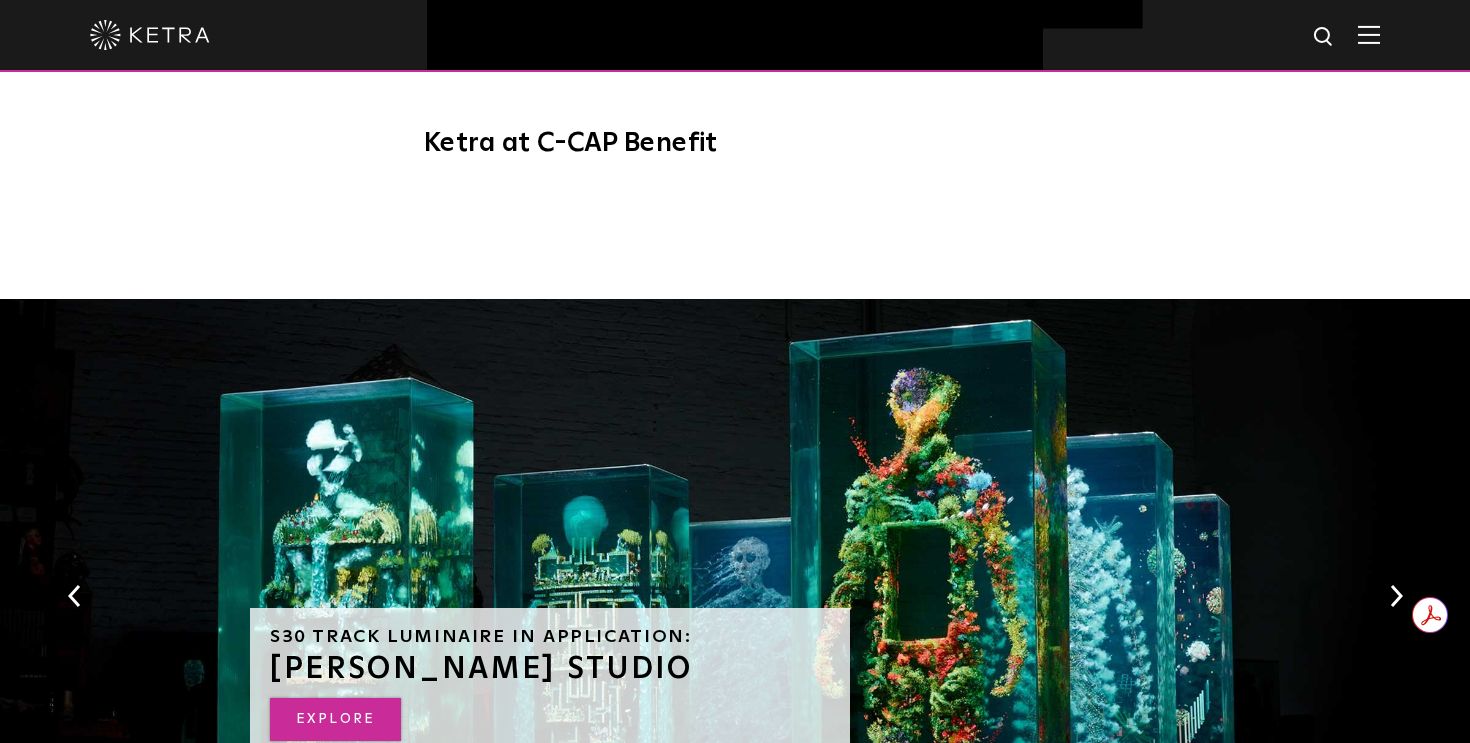 click on "EXPLORE" at bounding box center (335, 719) 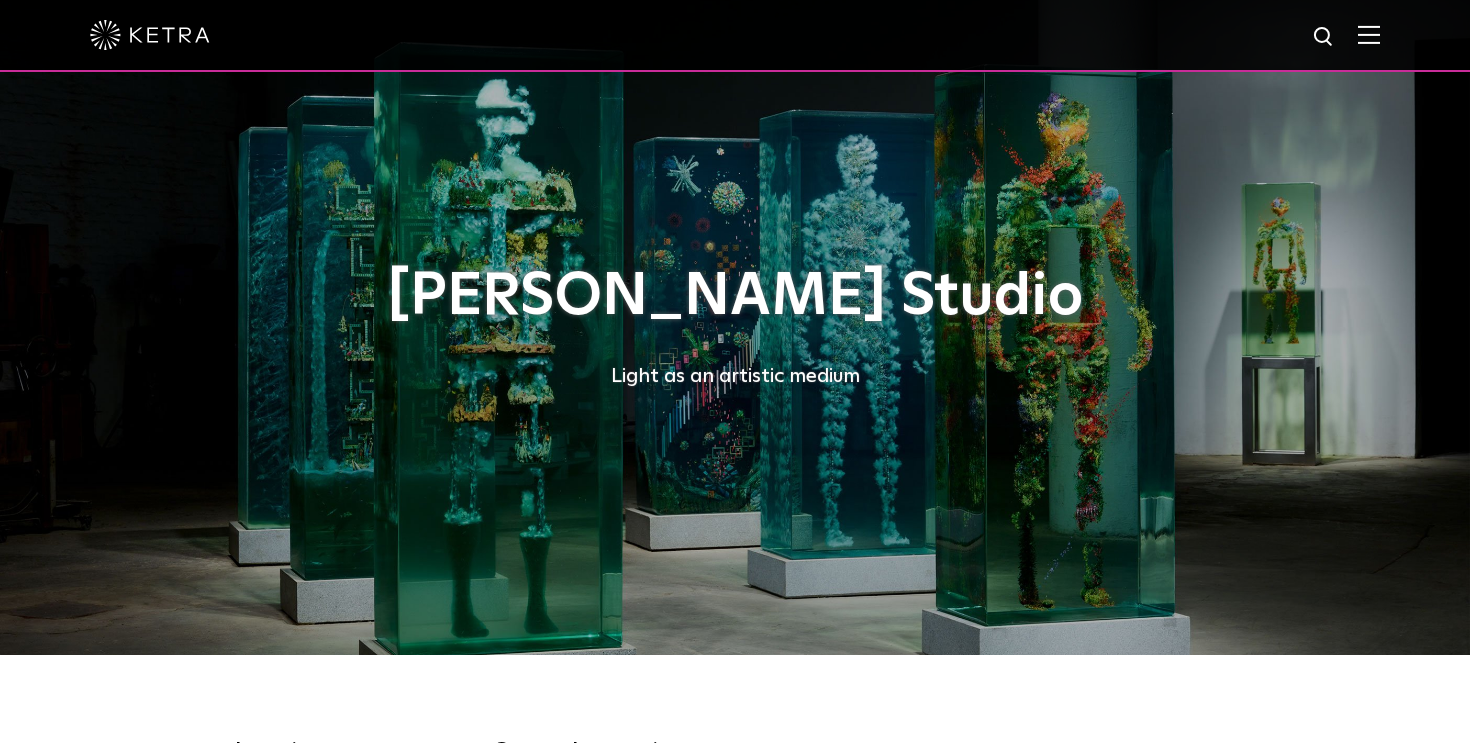 scroll, scrollTop: 0, scrollLeft: 0, axis: both 